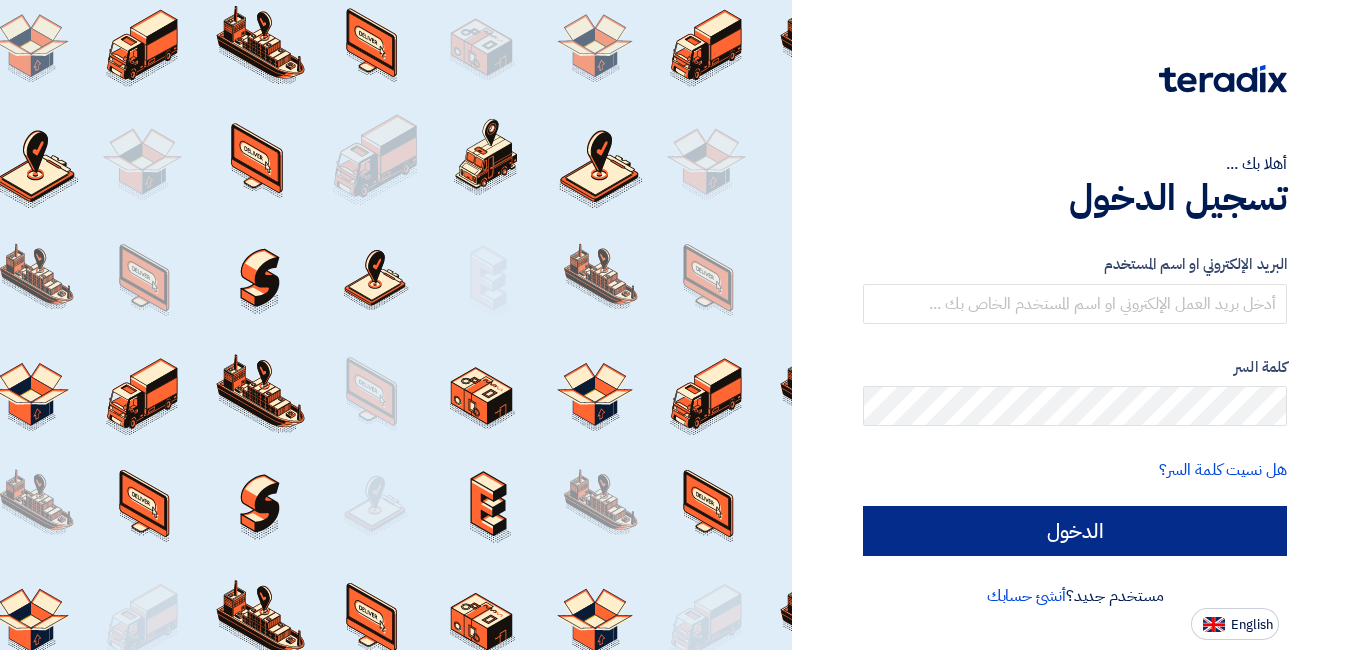 scroll, scrollTop: 0, scrollLeft: 0, axis: both 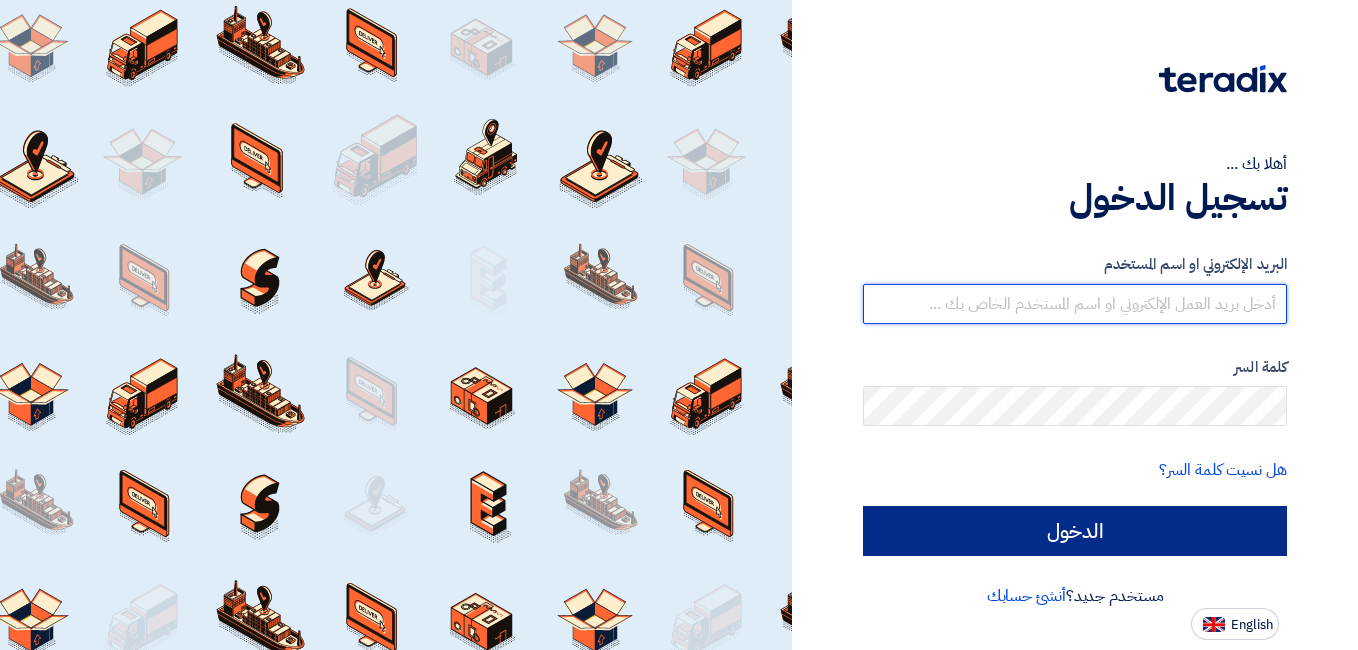 type on "ahmed.abuelazm@example.com.eg" 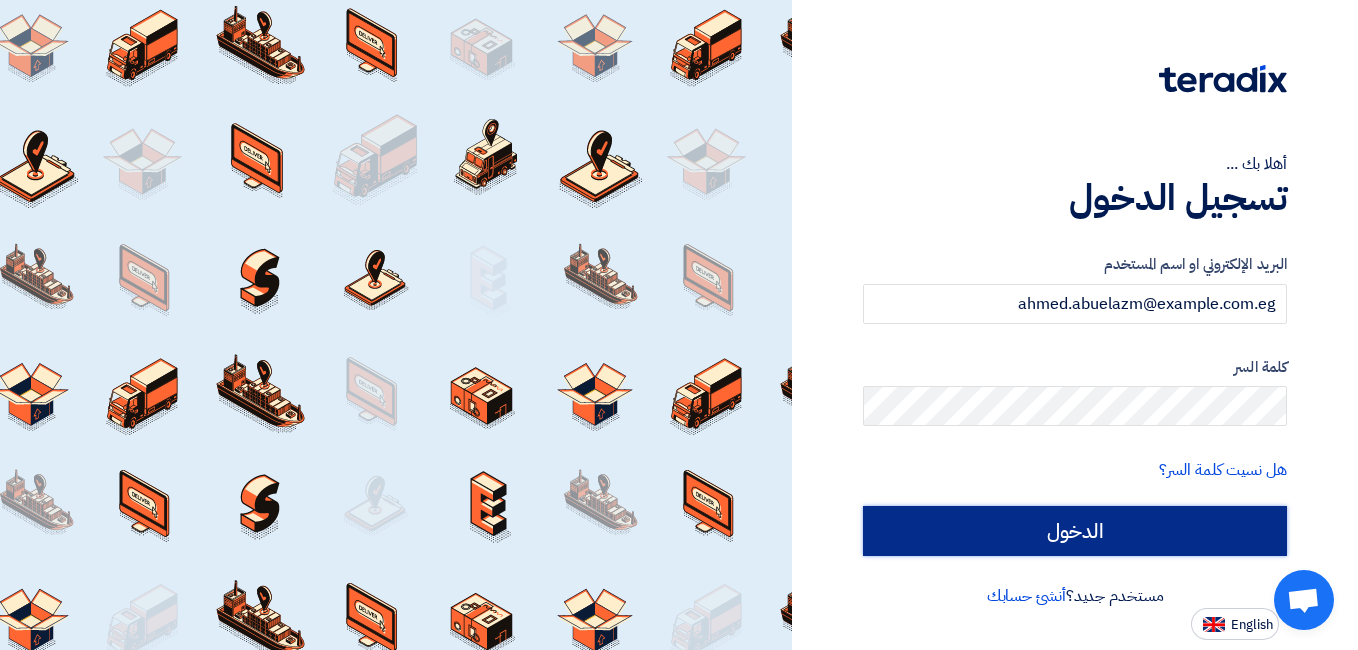 click on "الدخول" 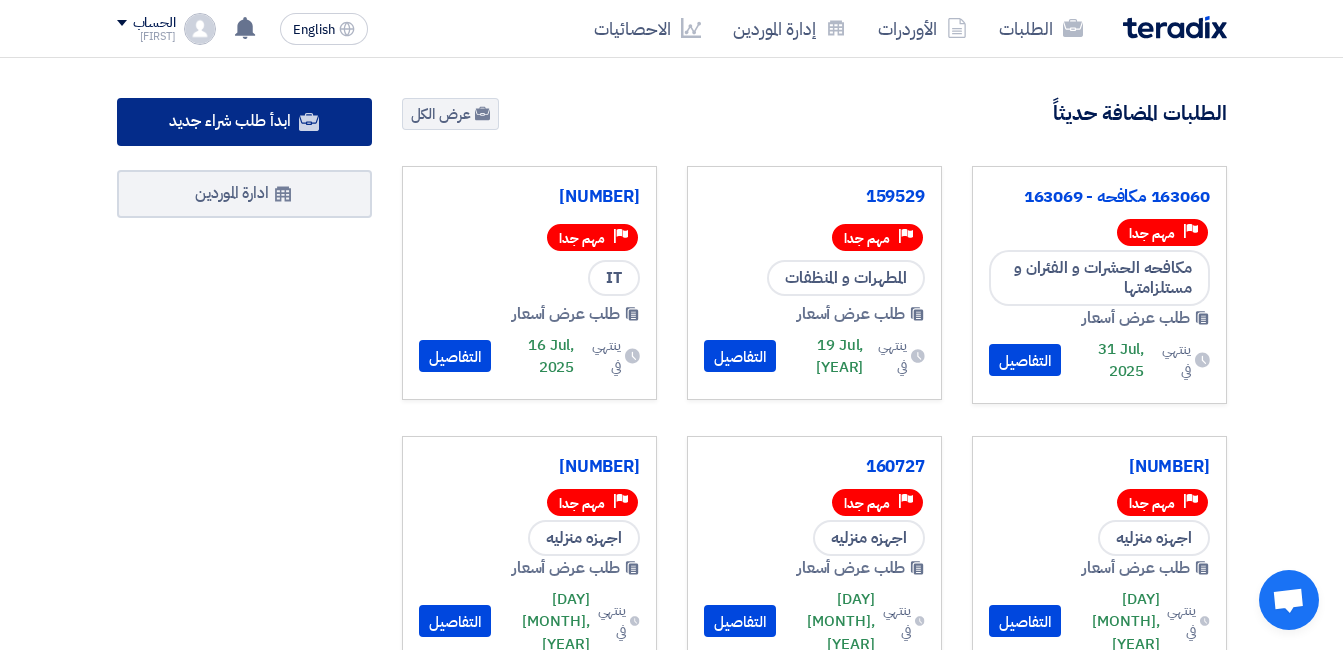 click on "ابدأ طلب شراء جديد" 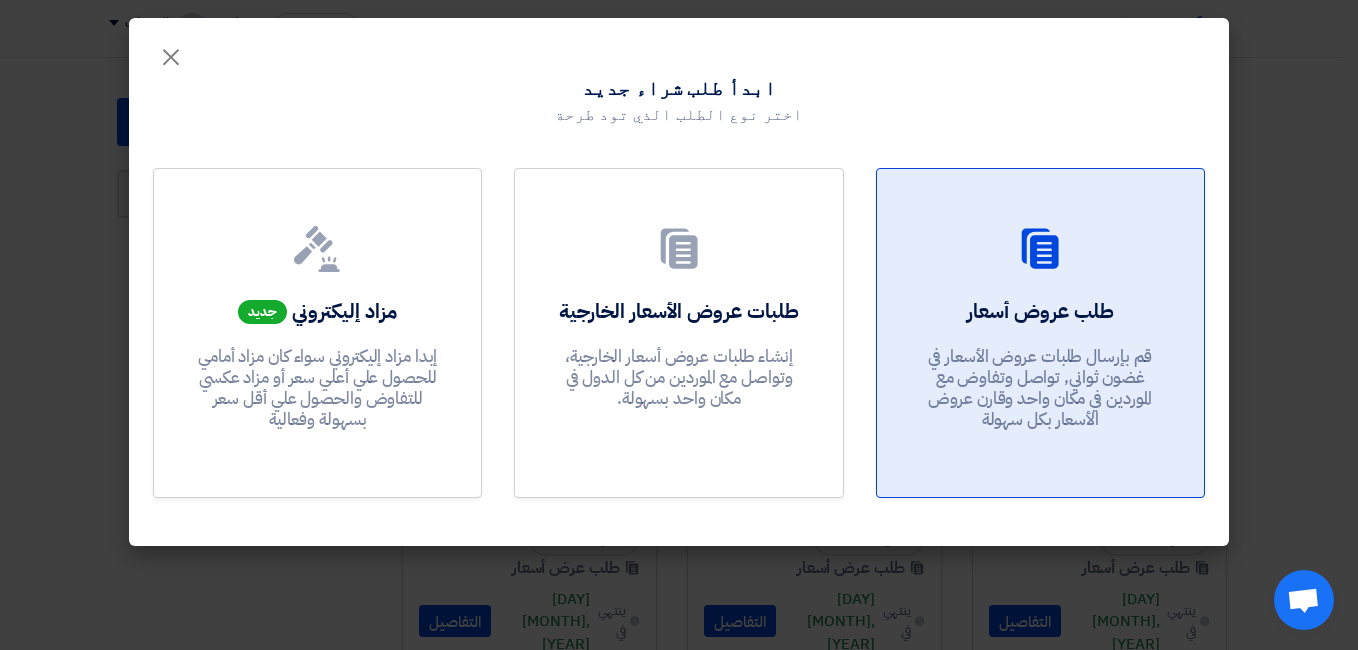 click on "طلب عروض أسعار
قم بإرسال طلبات عروض الأسعار في غضون ثواني, تواصل وتفاوض مع الموردين في مكان واحد وقارن عروض الأسعار بكل سهولة" 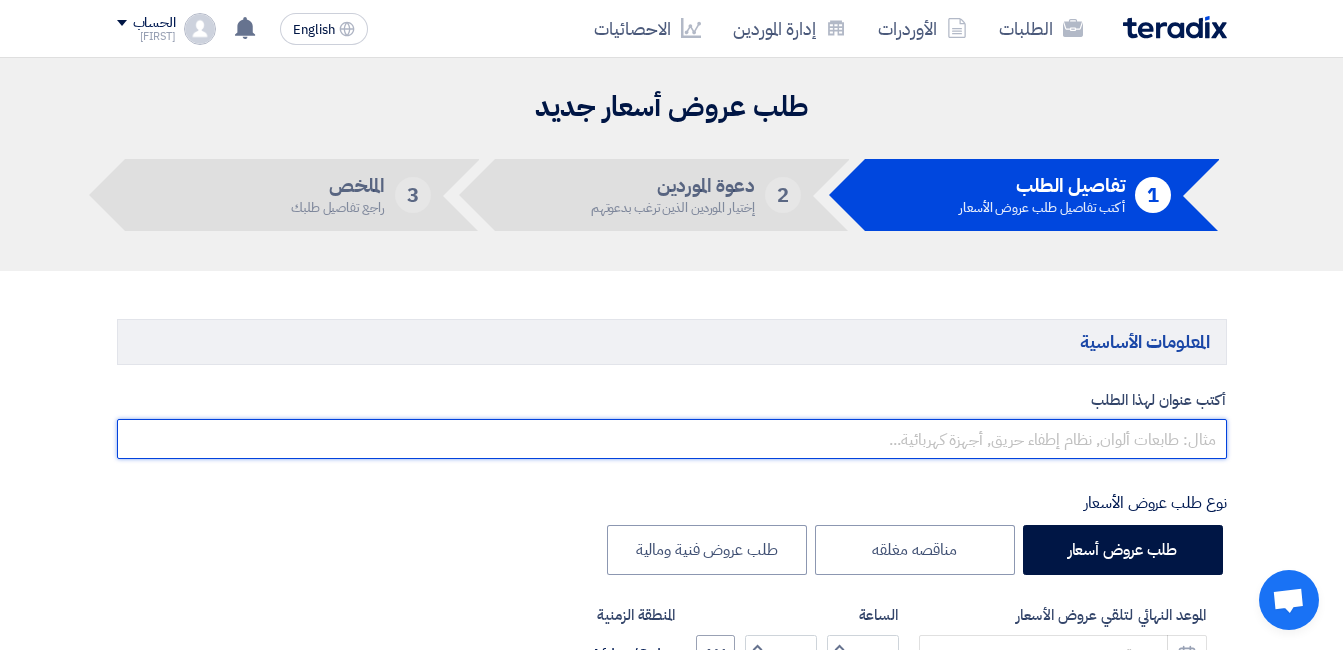 click at bounding box center (672, 439) 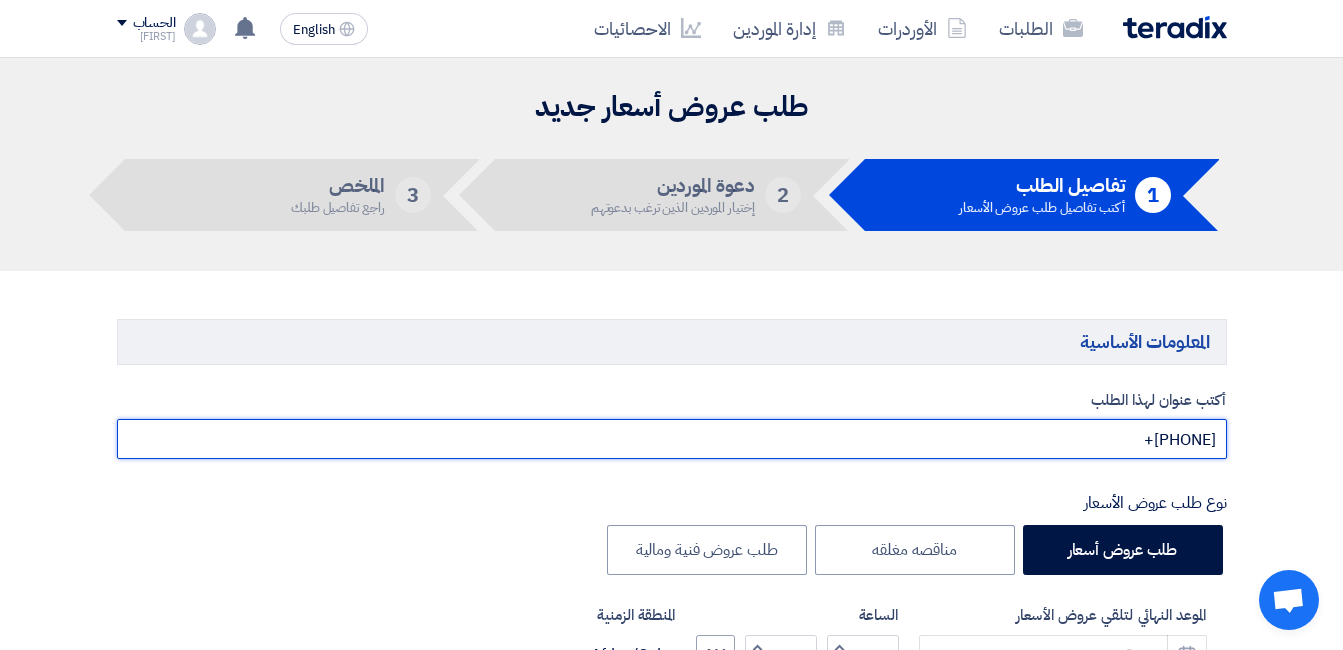 paste on "[NUMBER]" 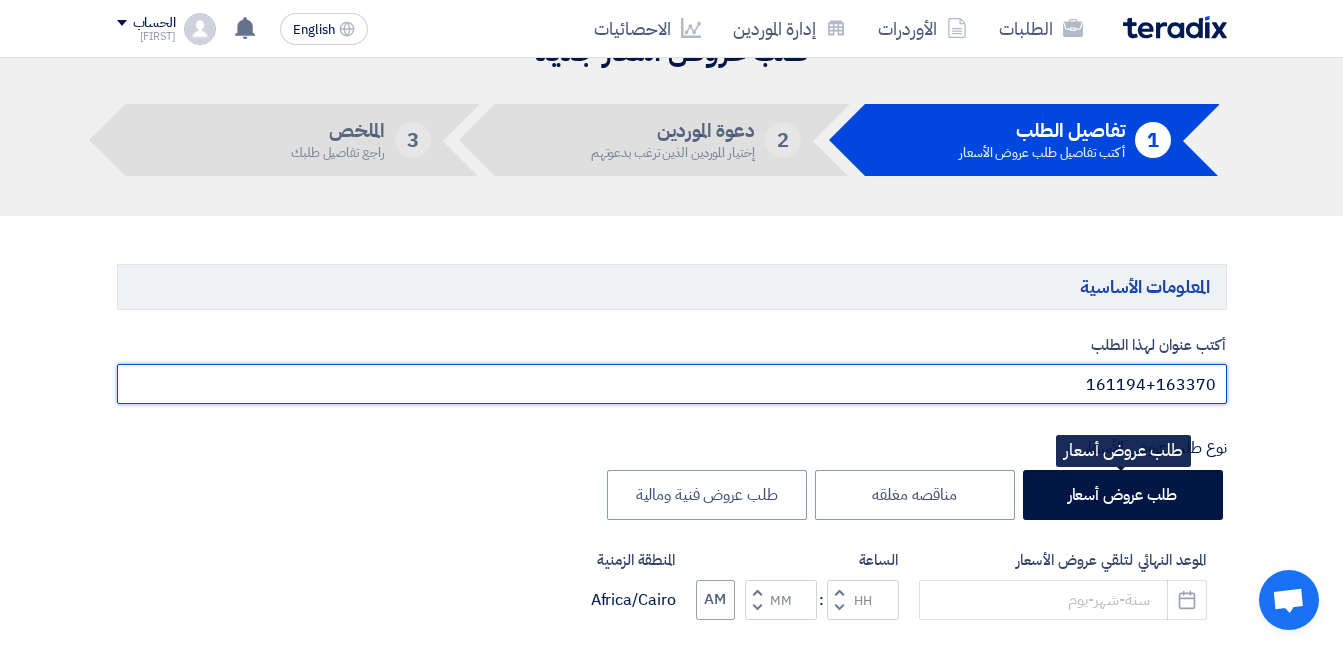 scroll, scrollTop: 100, scrollLeft: 0, axis: vertical 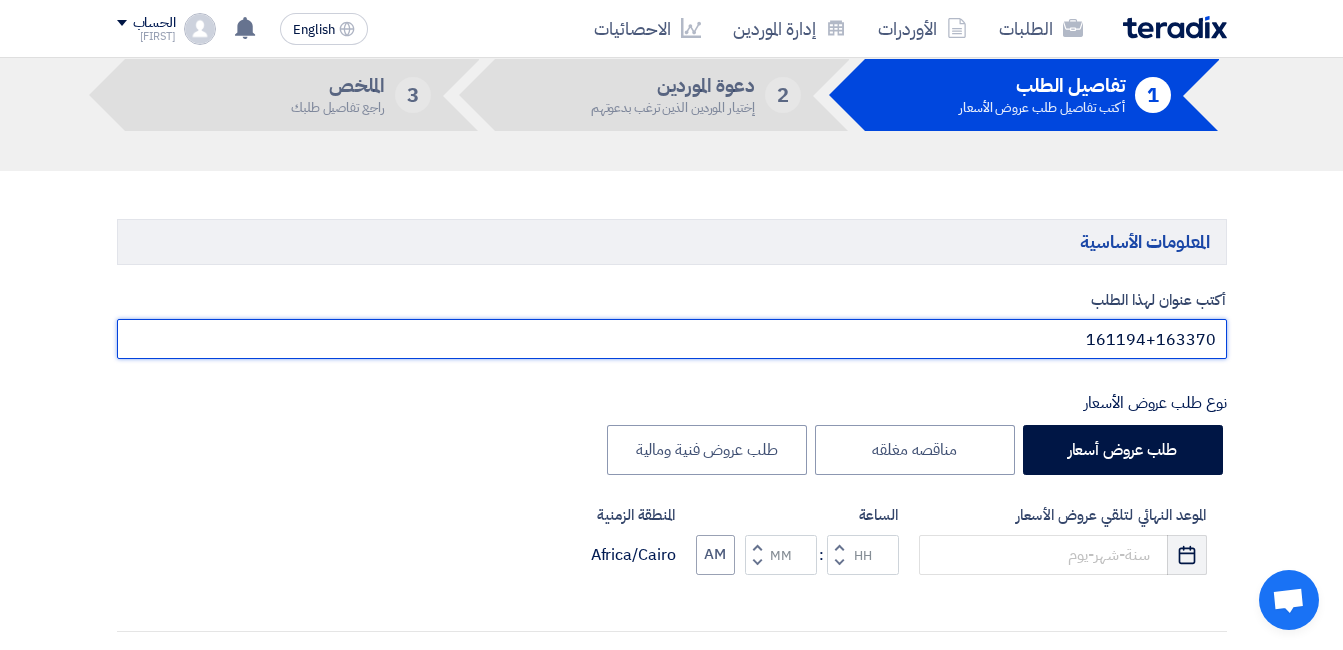 type on "161194+163370" 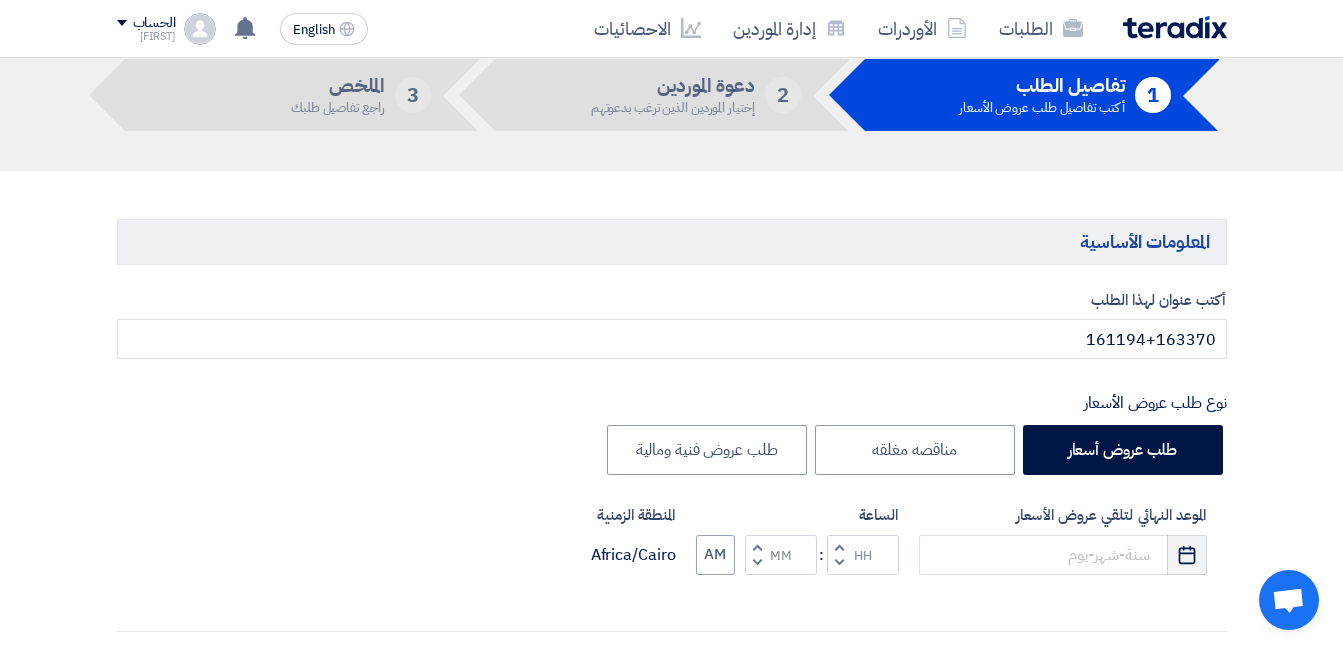 click on "Pick a date" 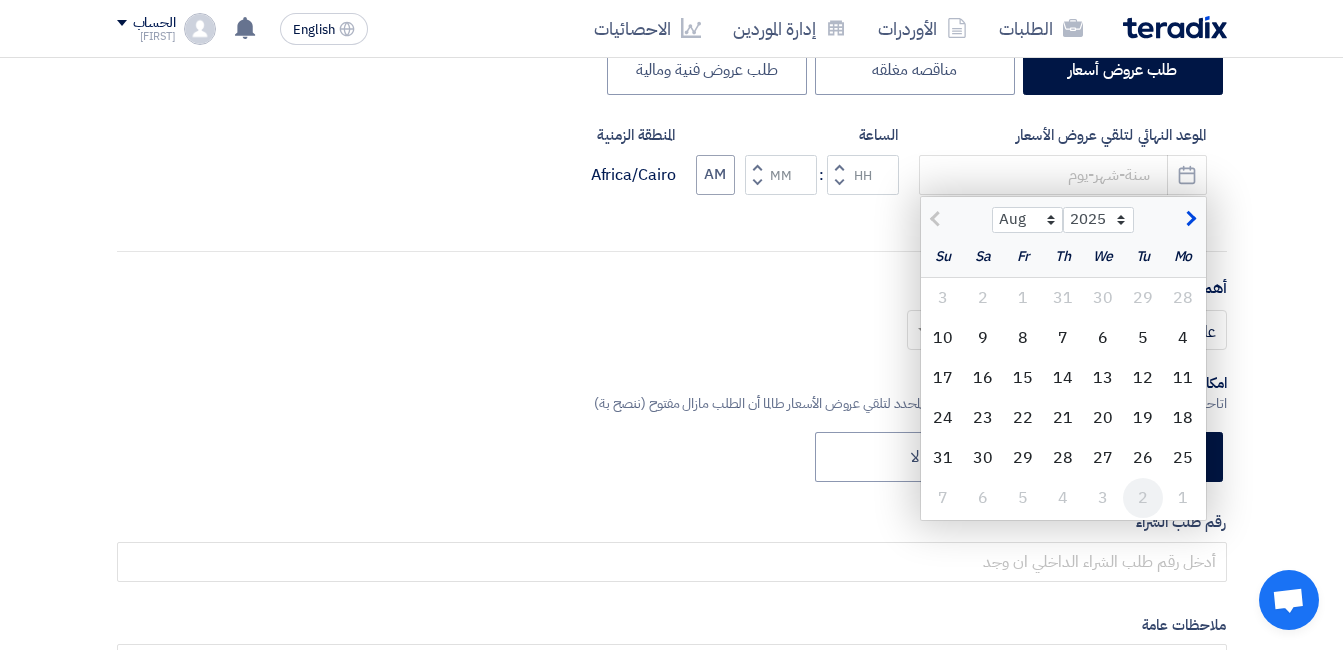 scroll, scrollTop: 500, scrollLeft: 0, axis: vertical 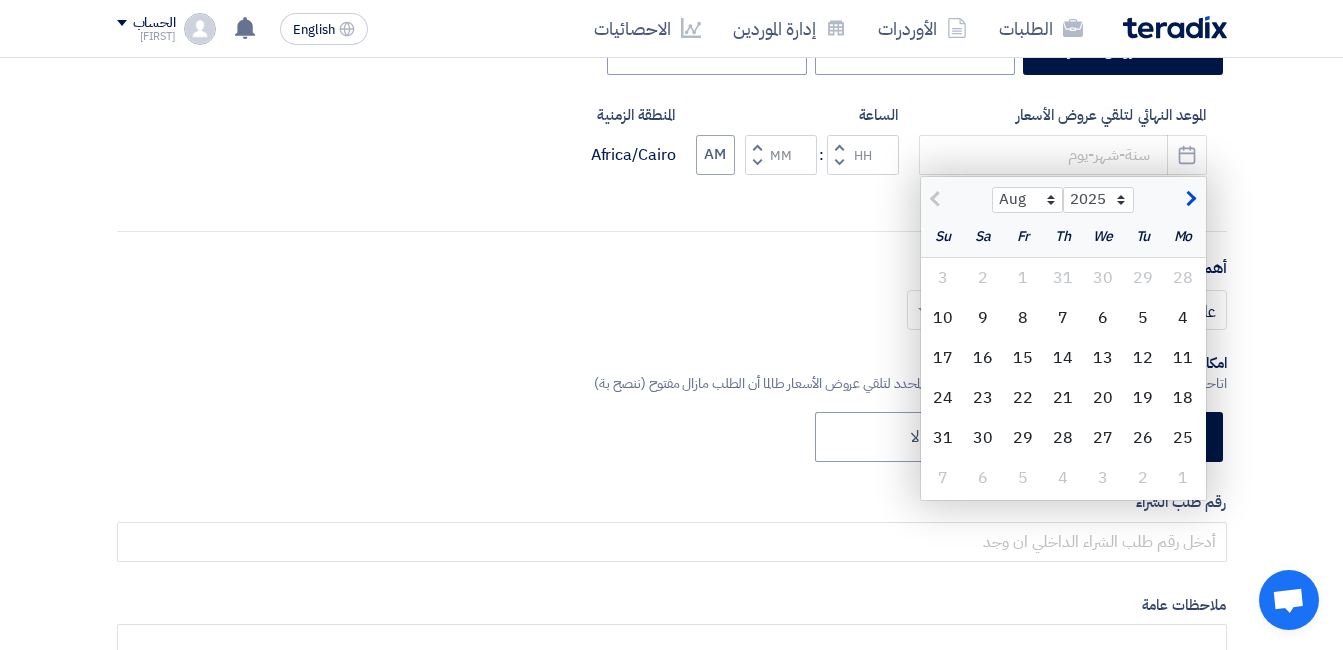 click on "5" 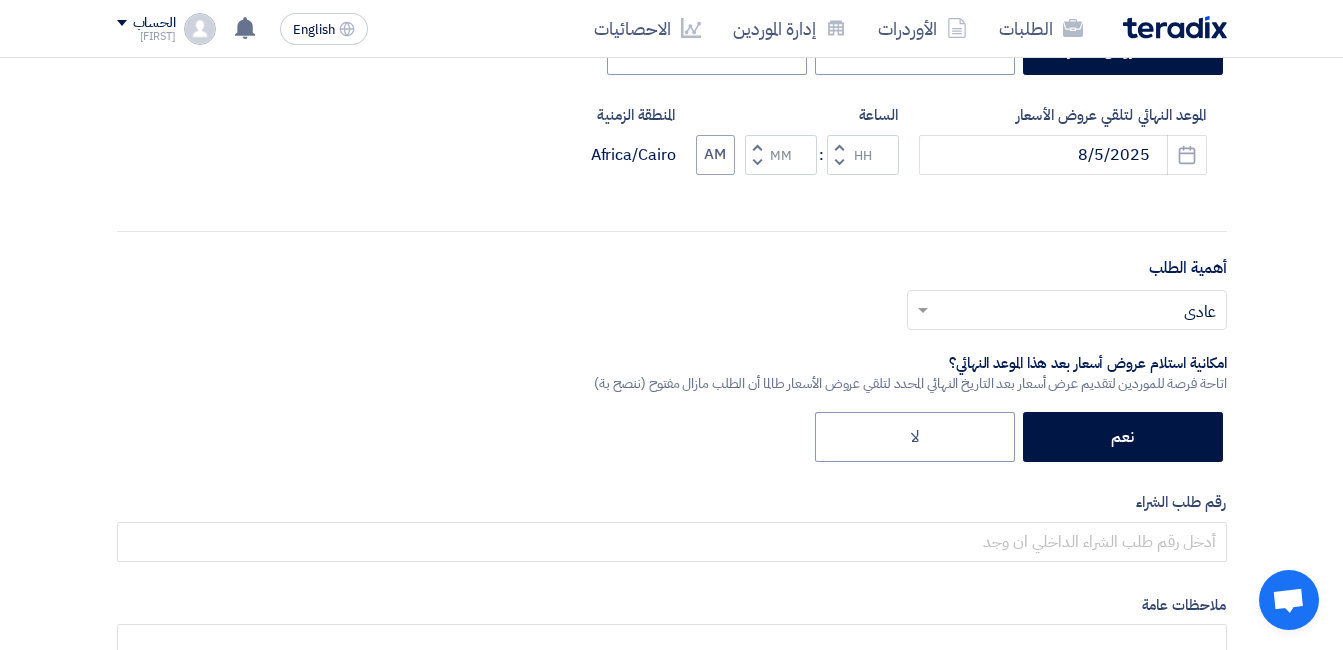 click on "Decrement hours" 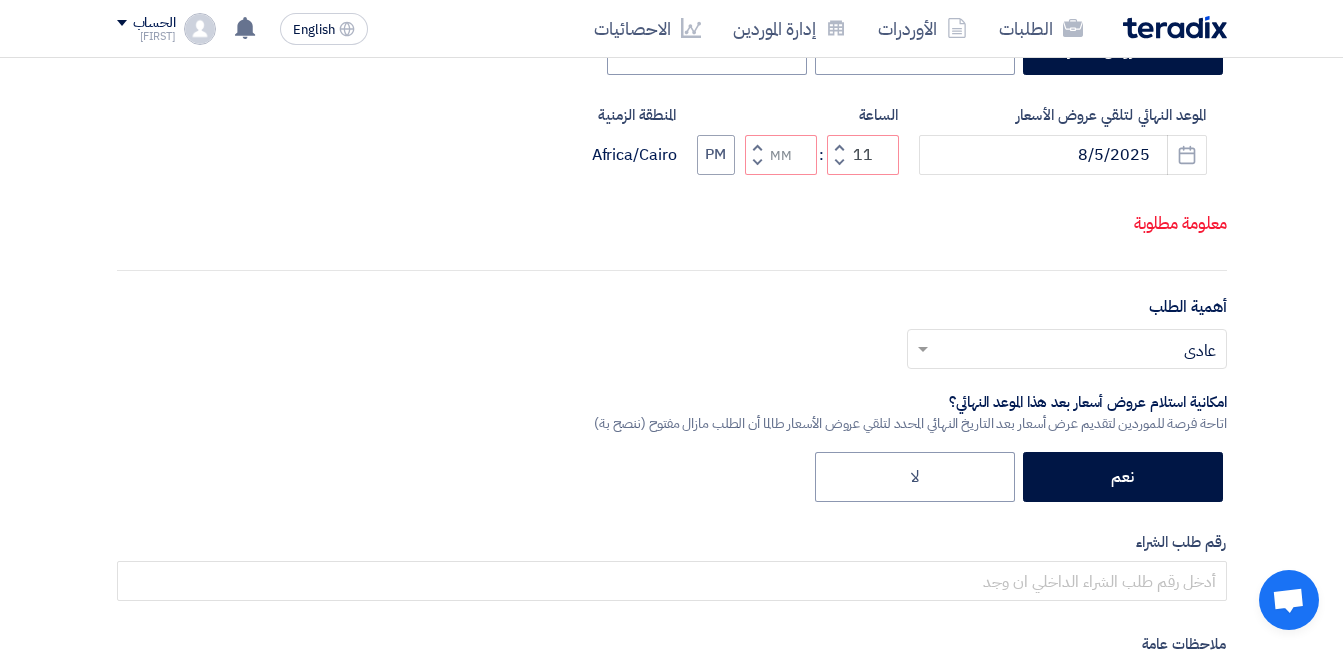 click 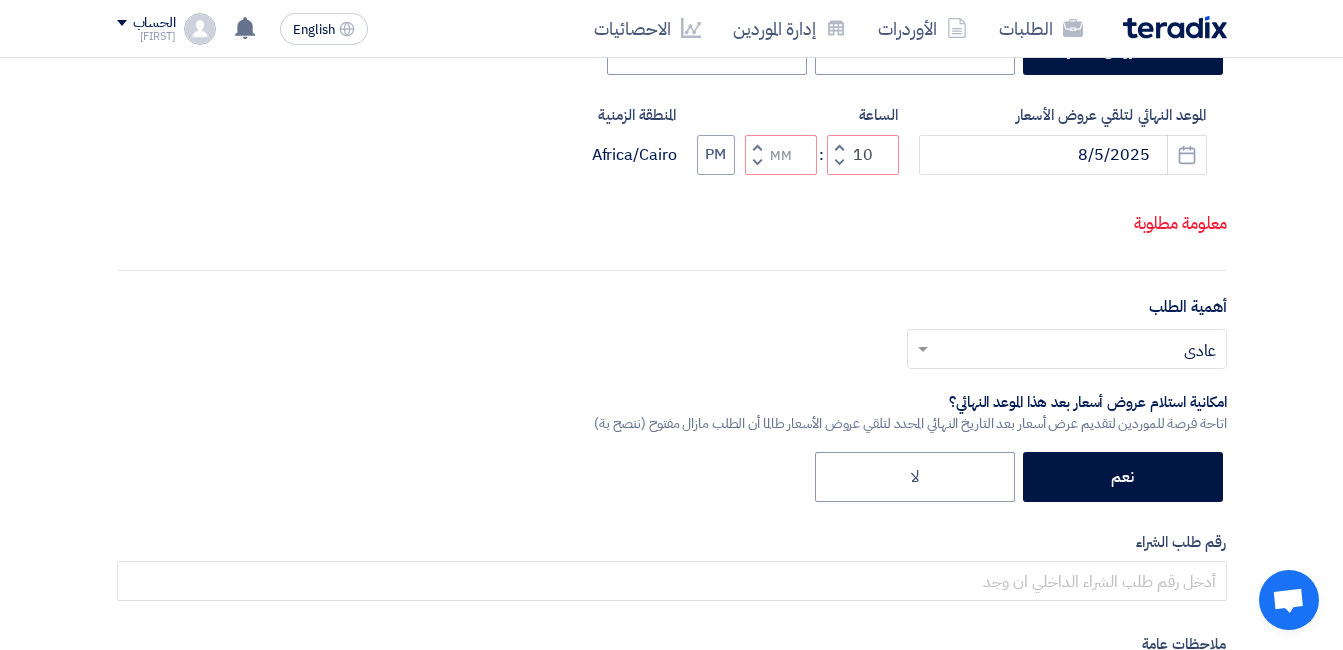 click 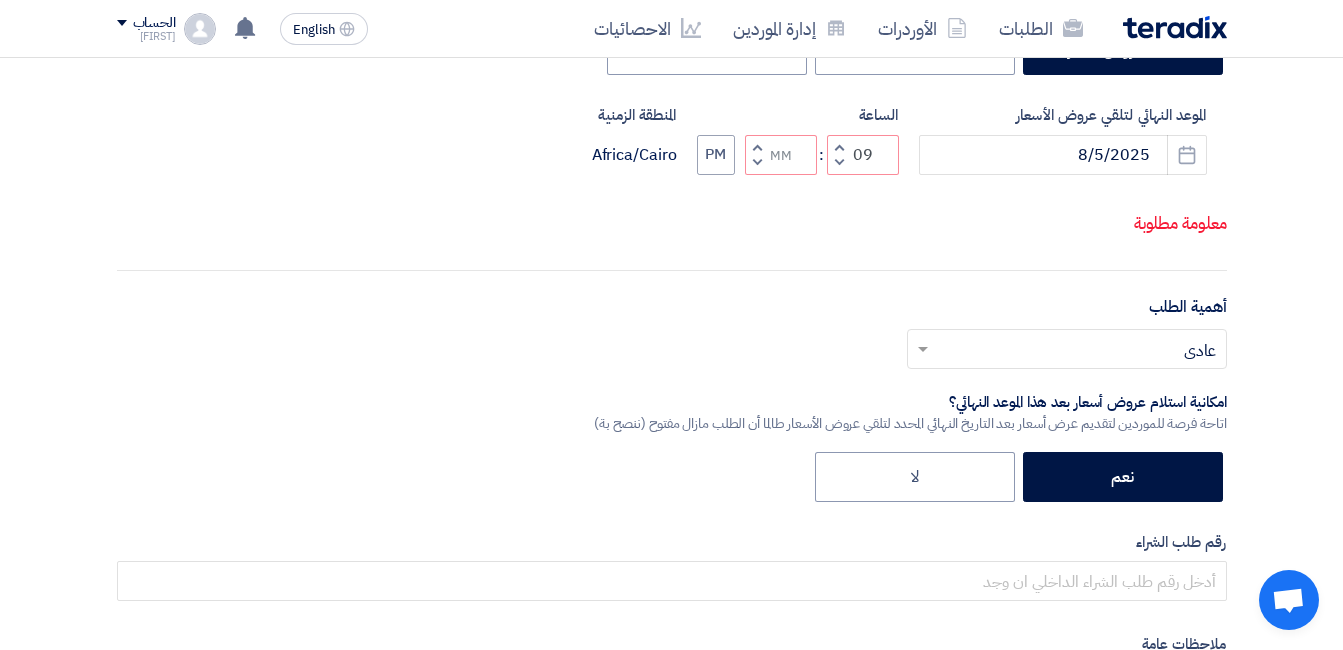 click on "Increment hours" 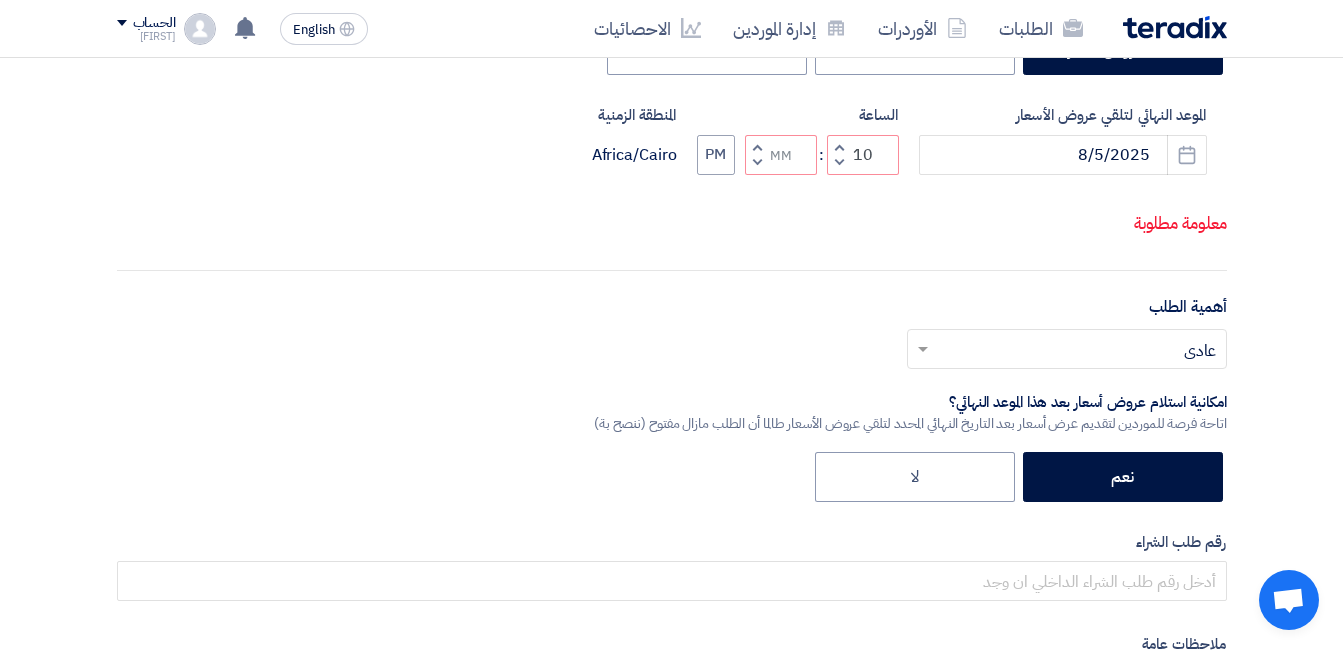 click on "Increment hours" 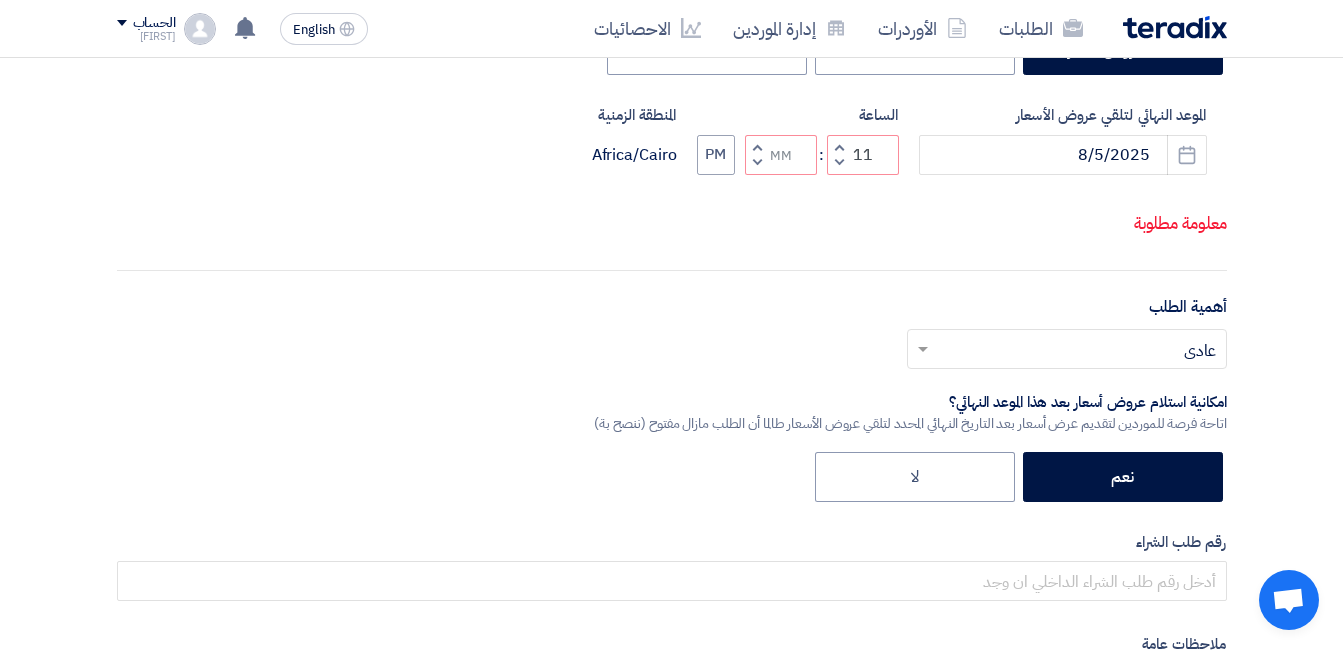 click 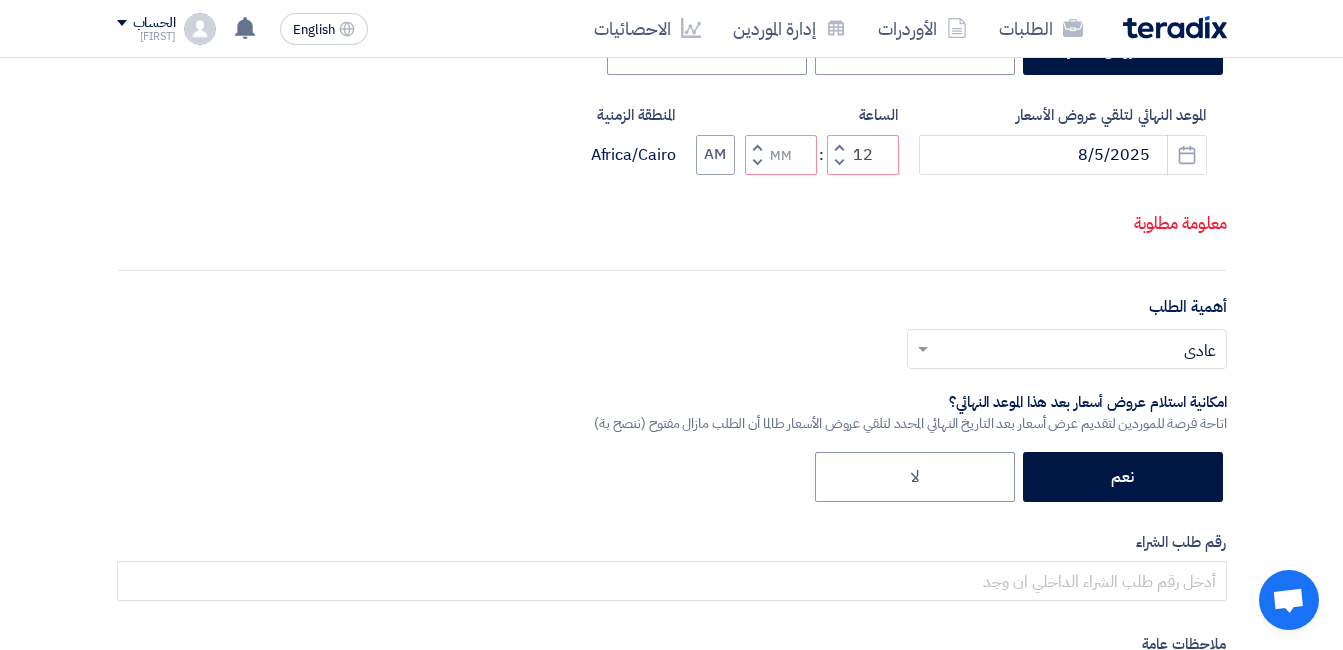 click 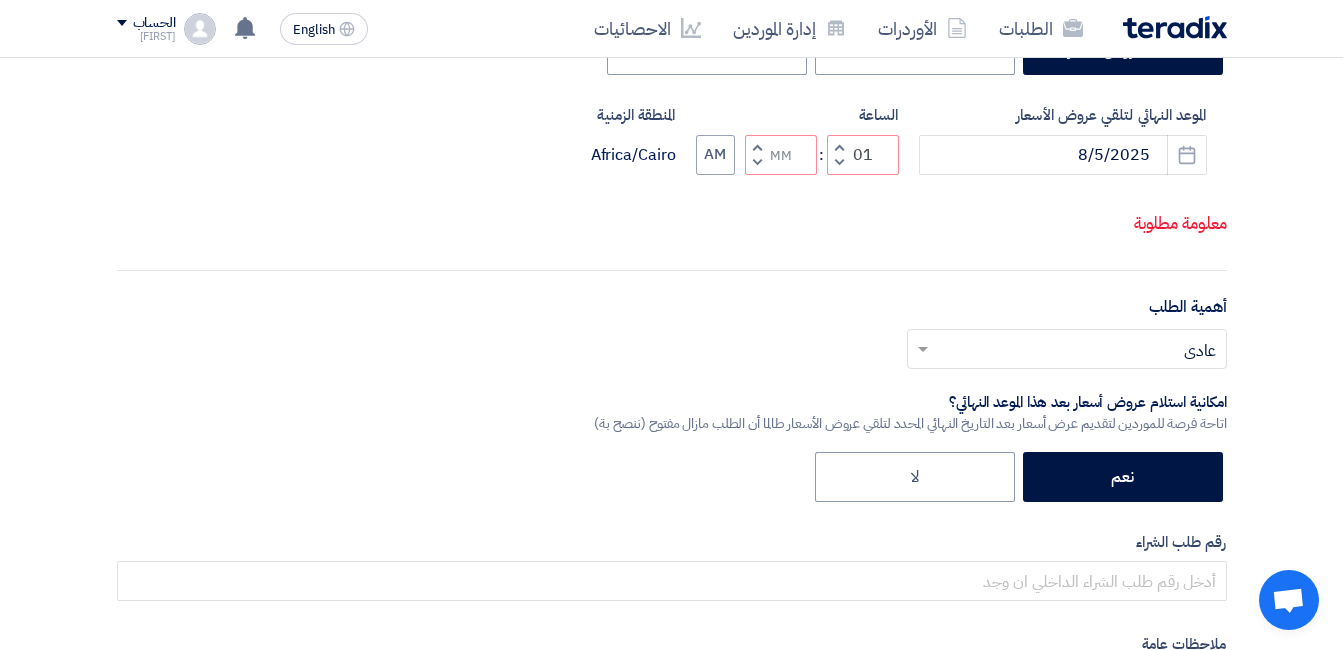 click 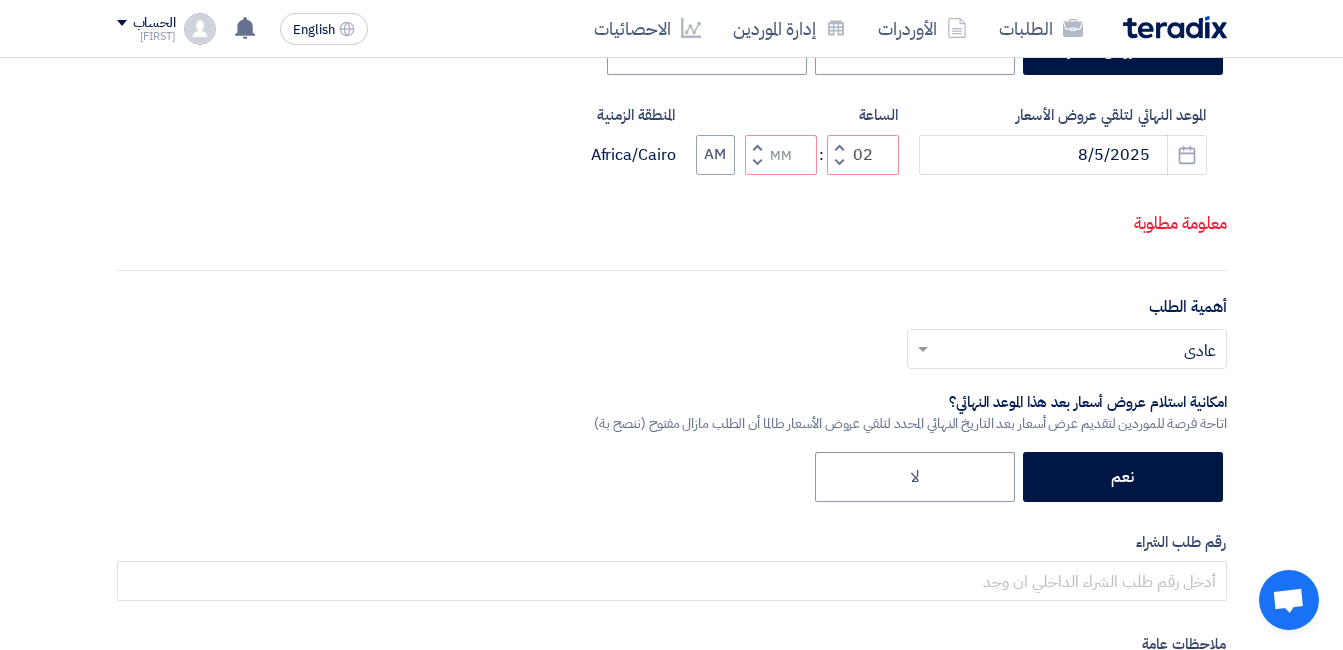 click 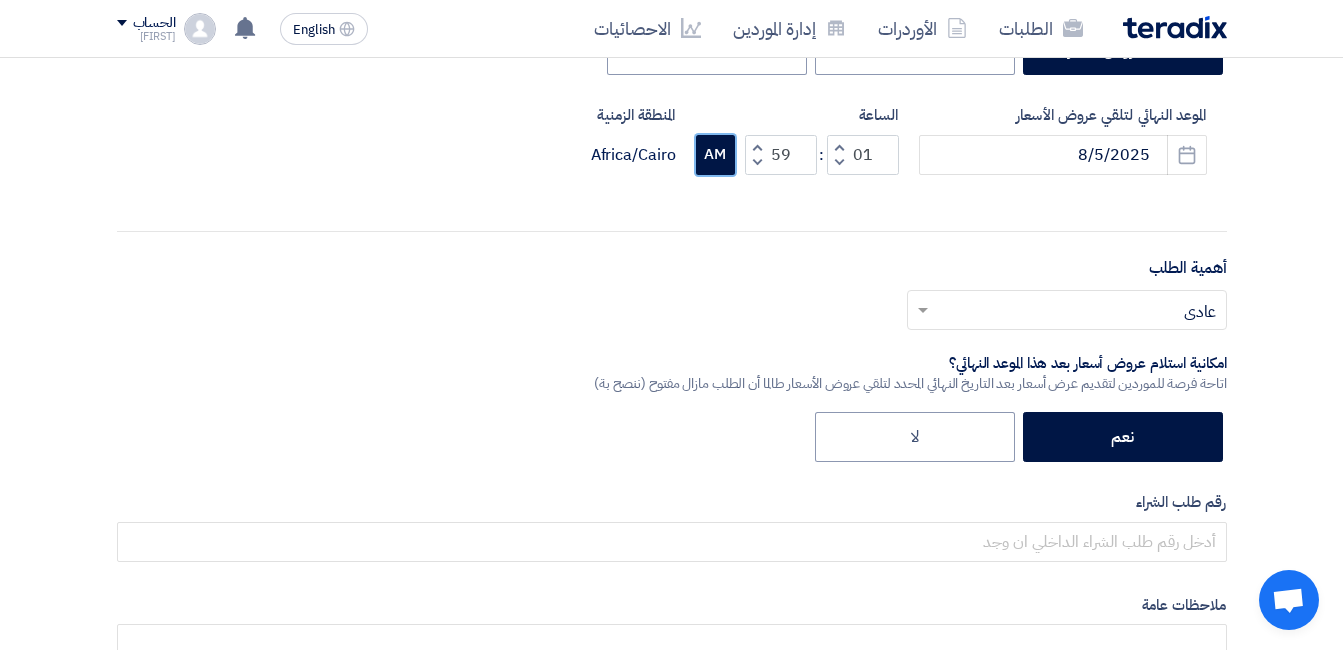 click on "AM" 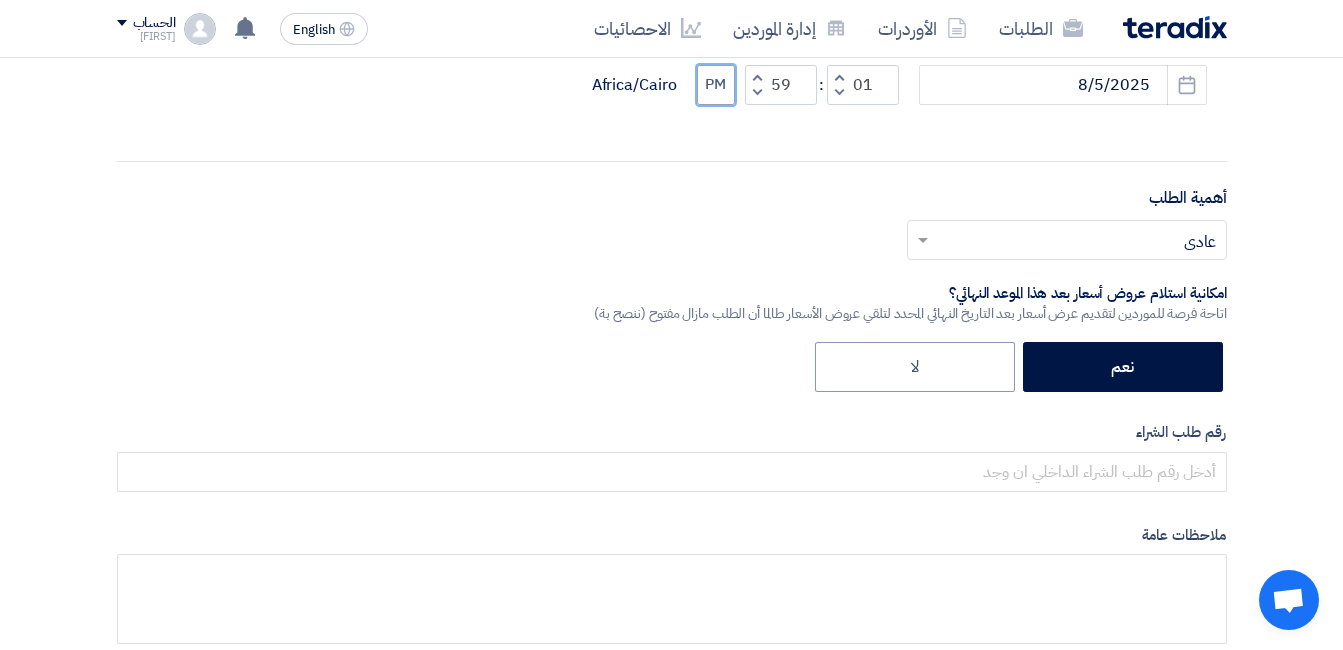 scroll, scrollTop: 600, scrollLeft: 0, axis: vertical 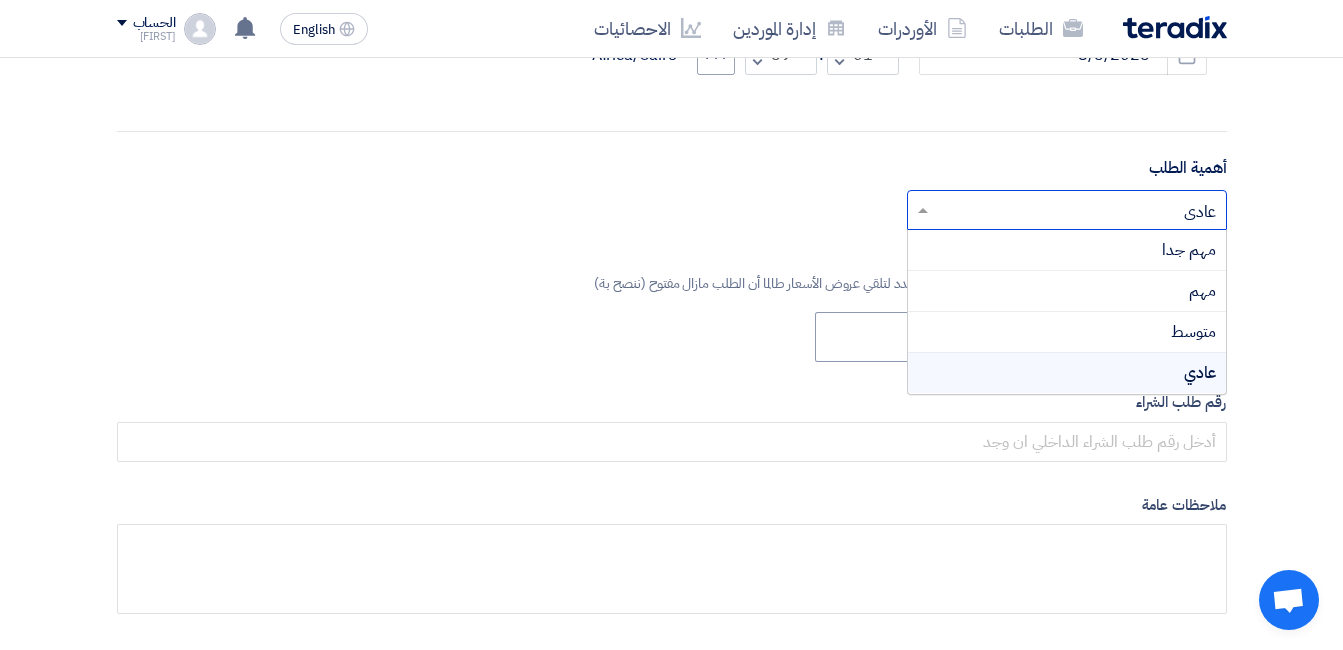click 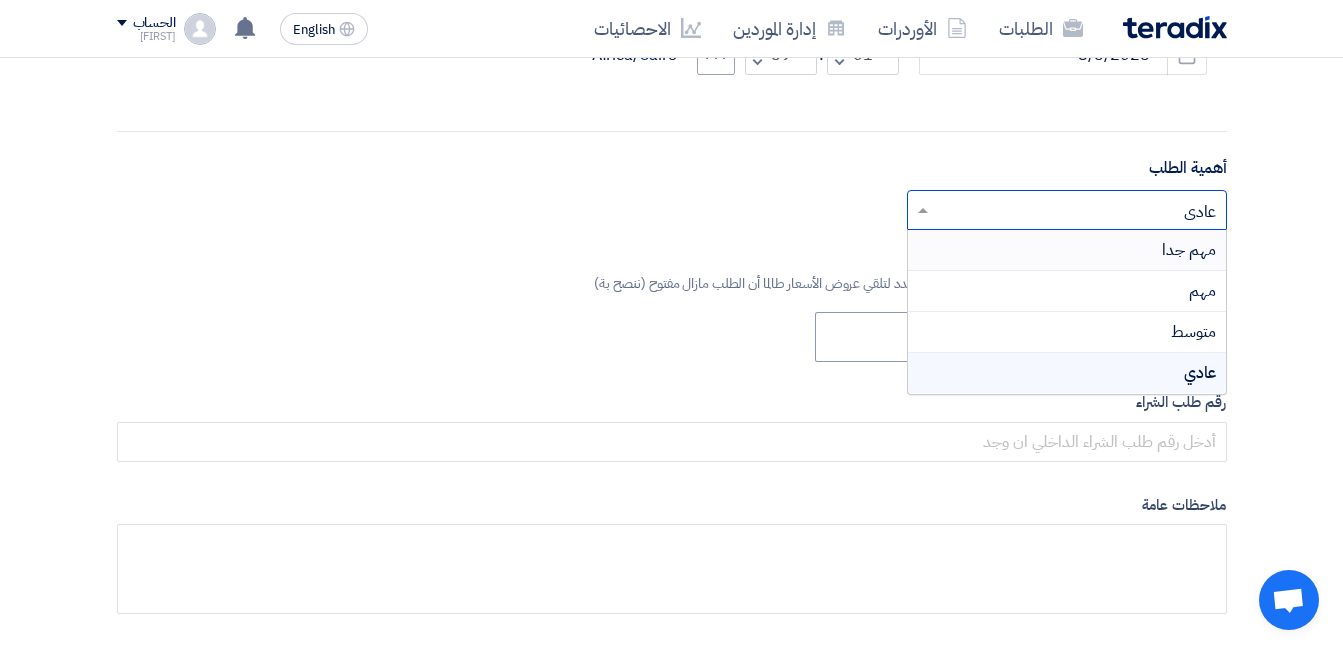 click on "مهم جدا" at bounding box center (1067, 250) 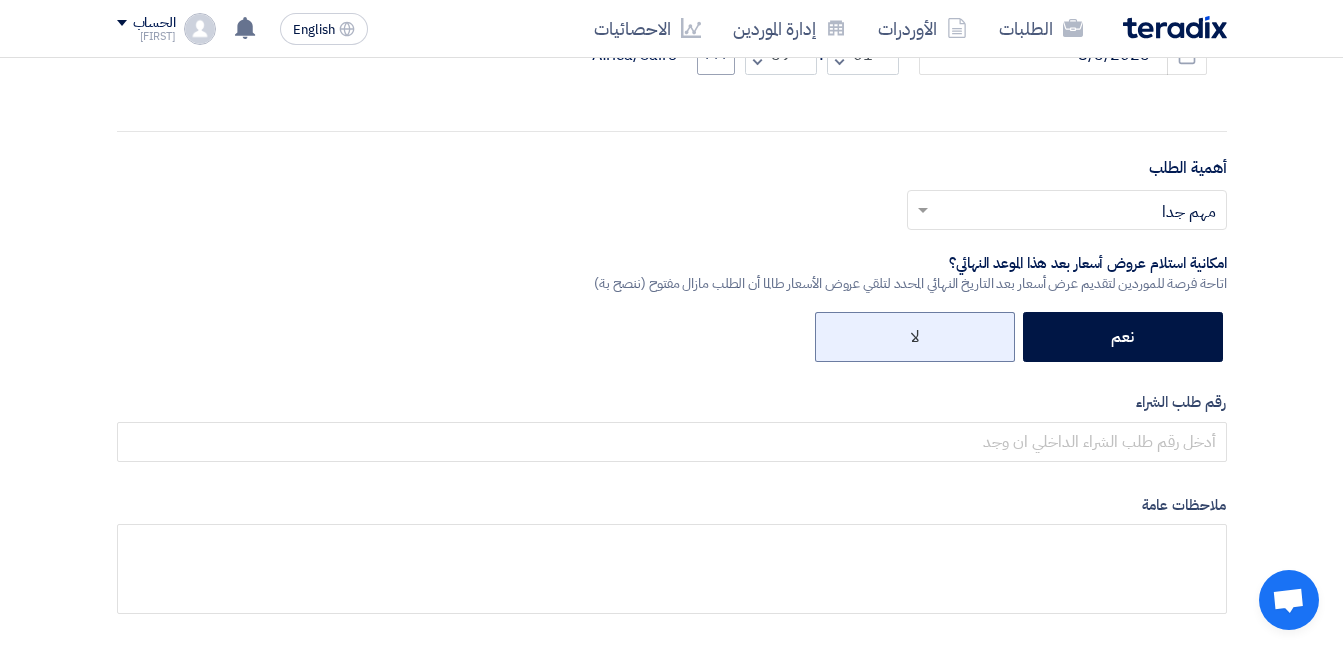 click on "لا" 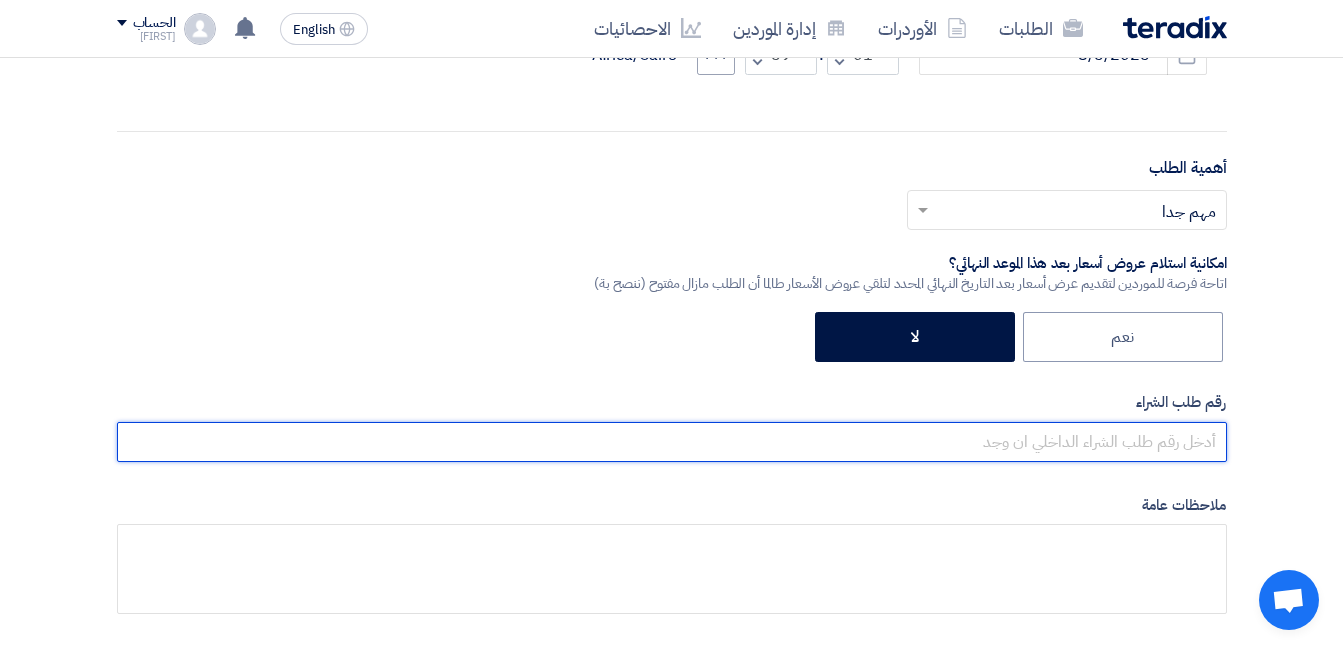click at bounding box center (672, 442) 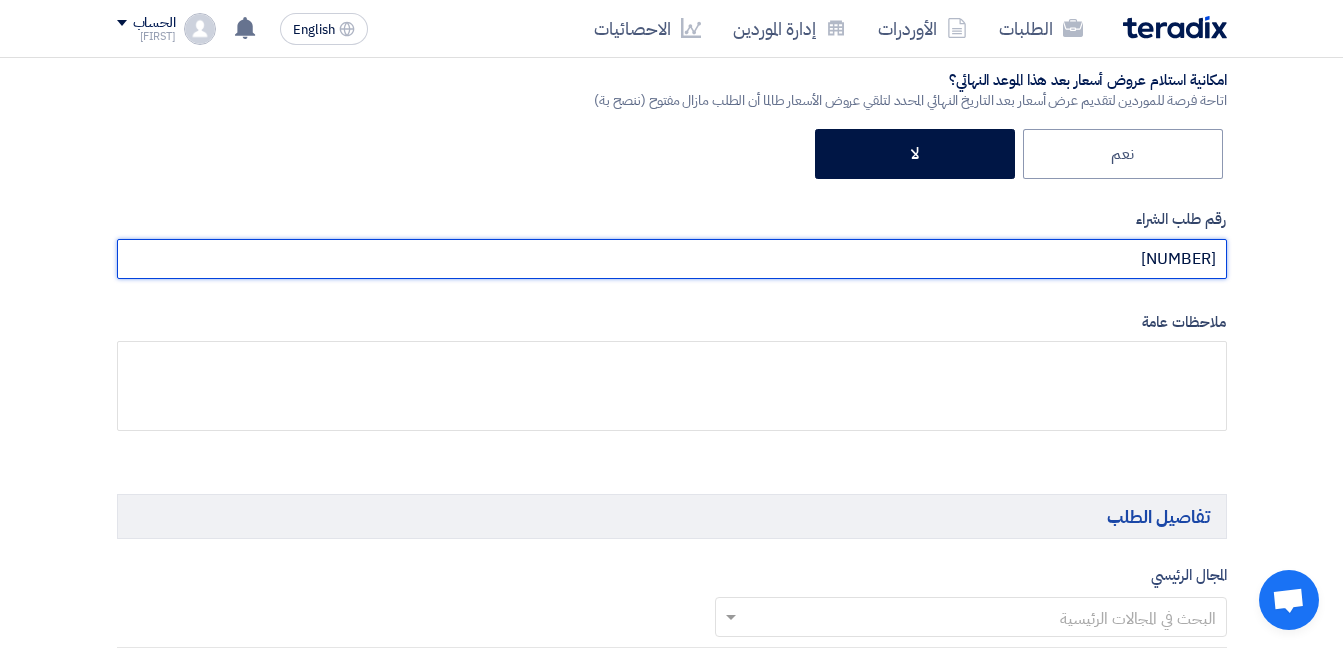 scroll, scrollTop: 800, scrollLeft: 0, axis: vertical 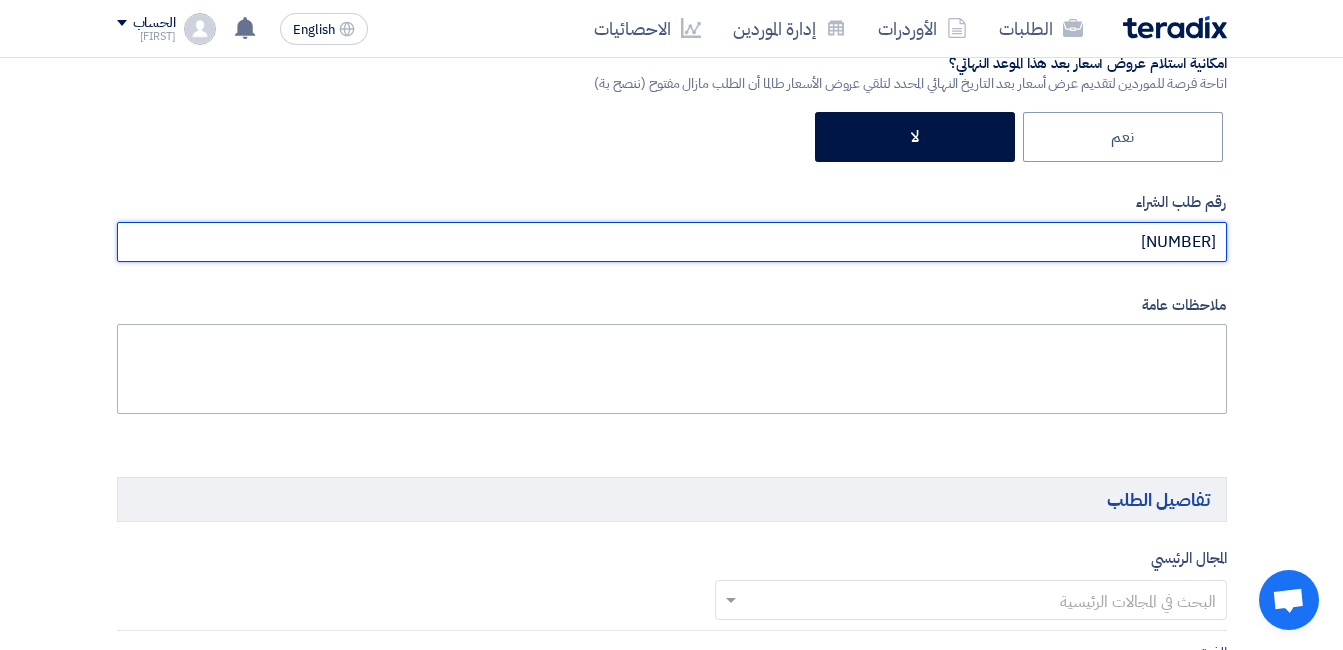 type on "[NUMBER]" 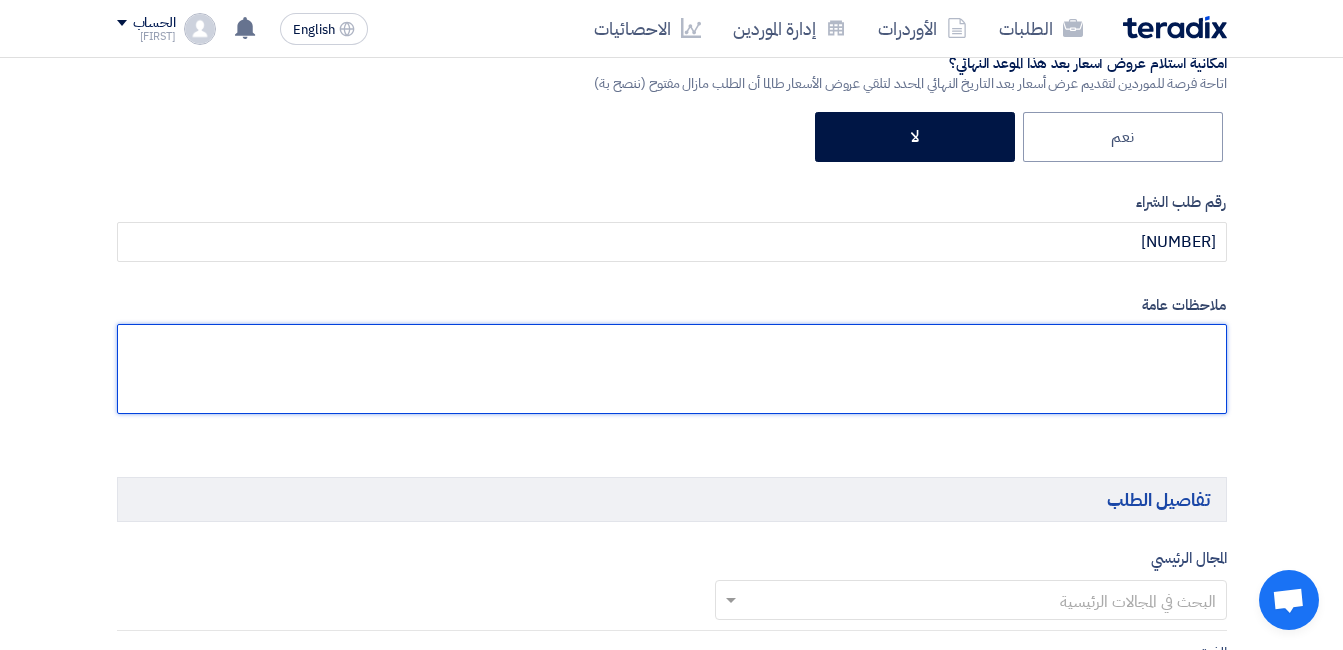 click 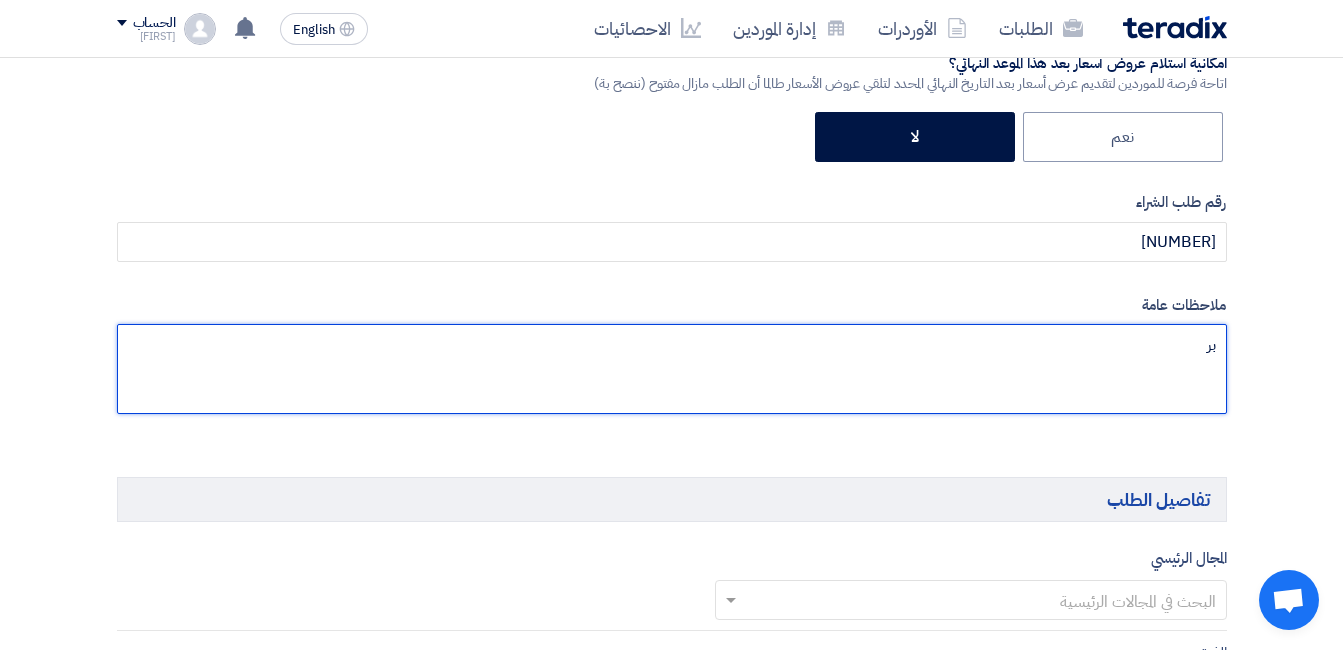 type on "ب" 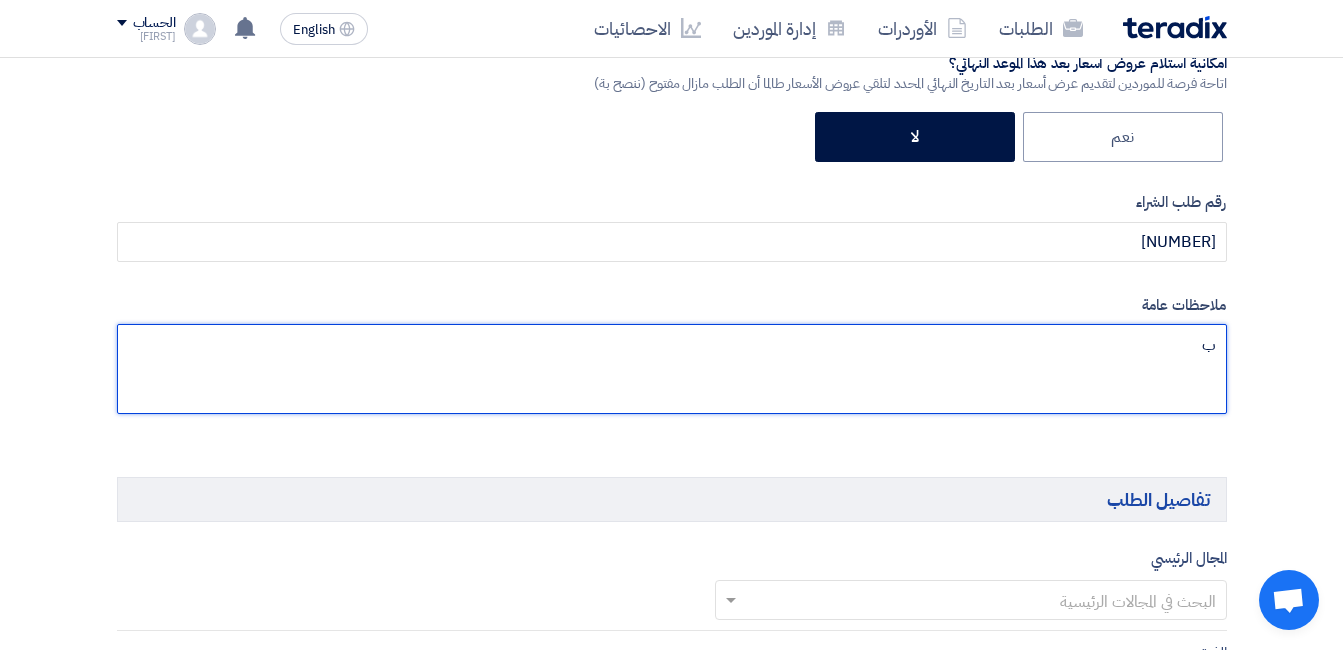 type 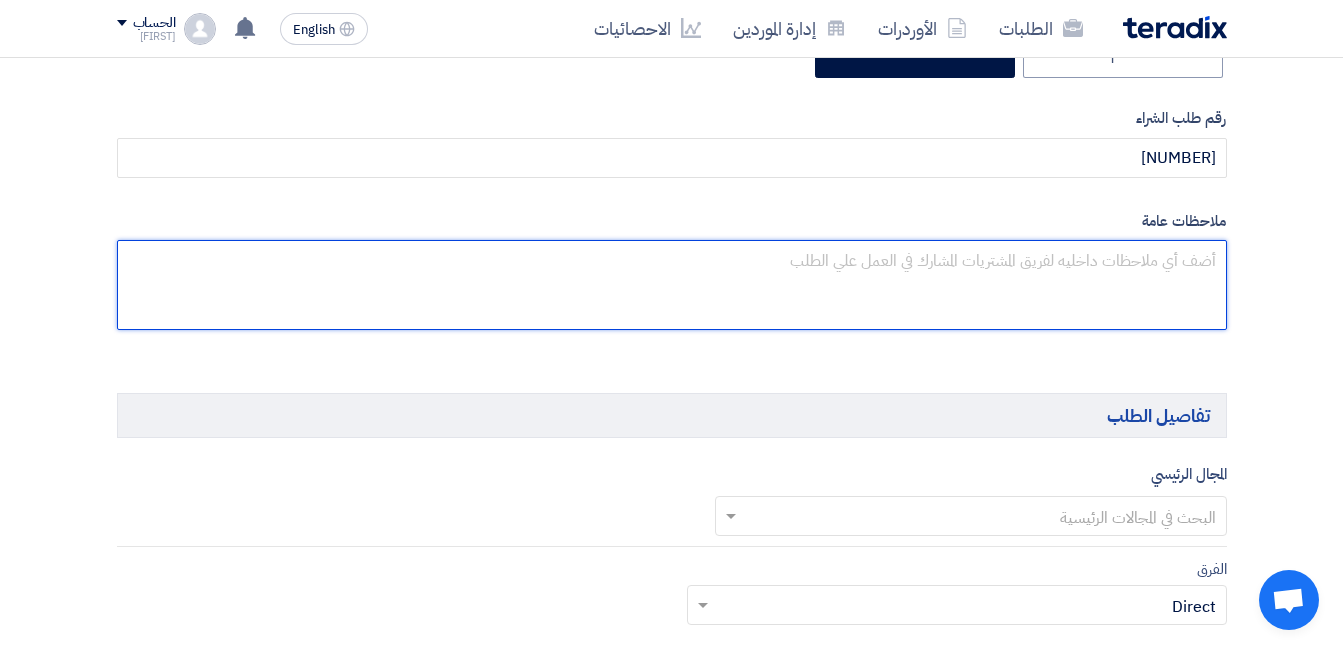 scroll, scrollTop: 1000, scrollLeft: 0, axis: vertical 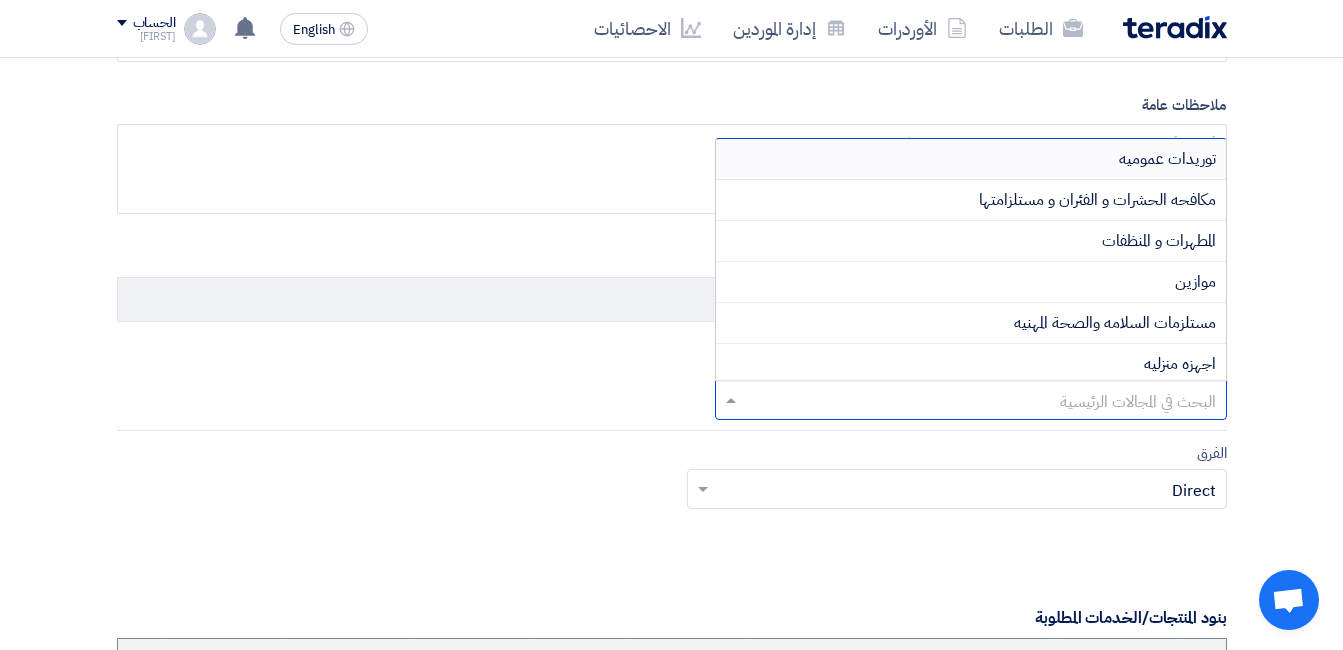 click at bounding box center [982, 401] 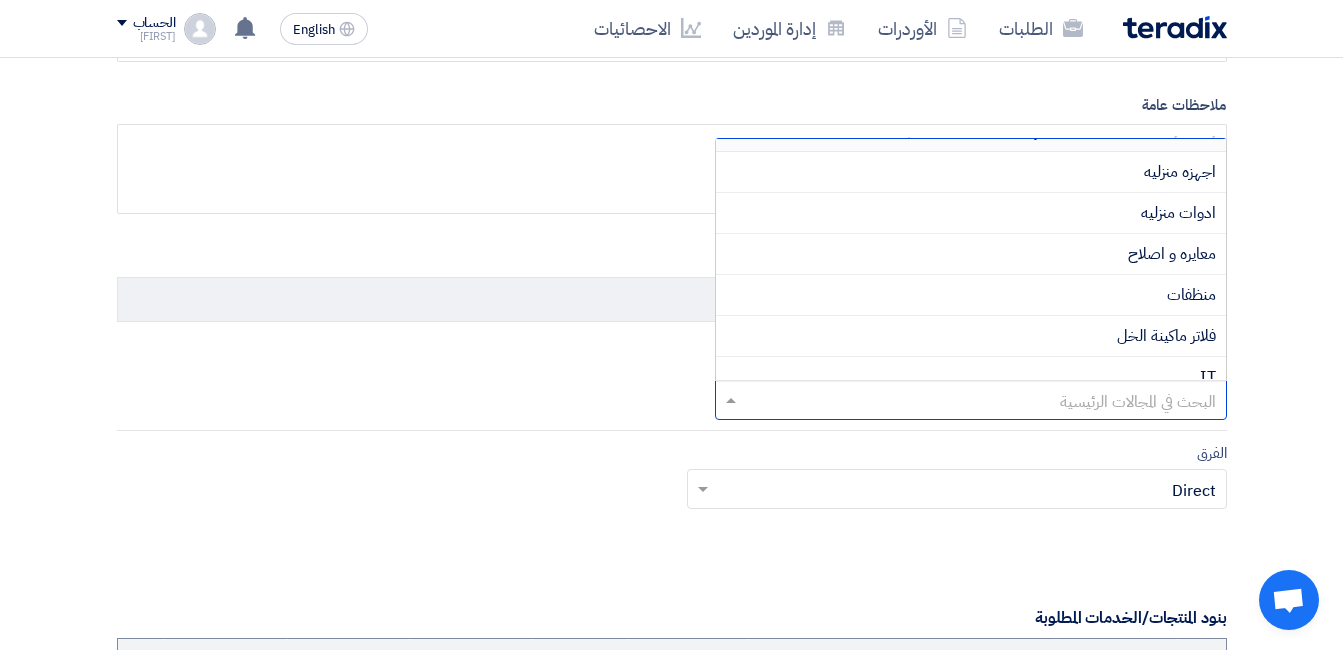 scroll, scrollTop: 200, scrollLeft: 0, axis: vertical 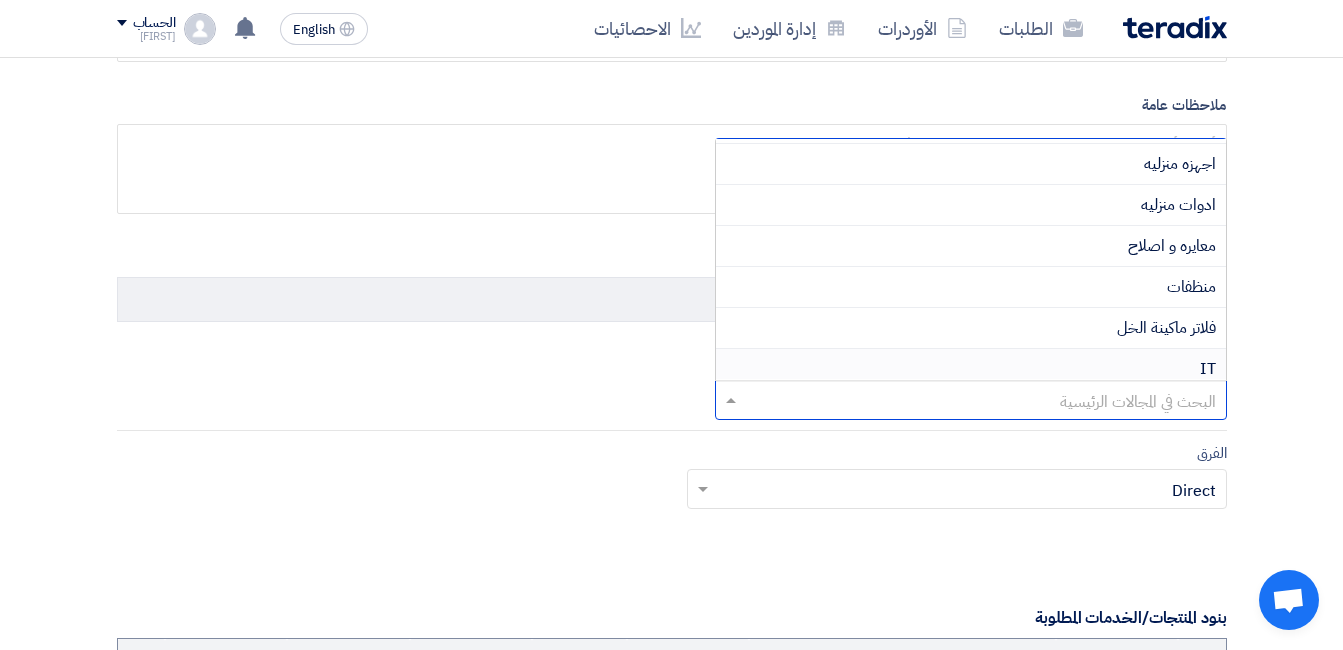 click on "IT" at bounding box center (971, 369) 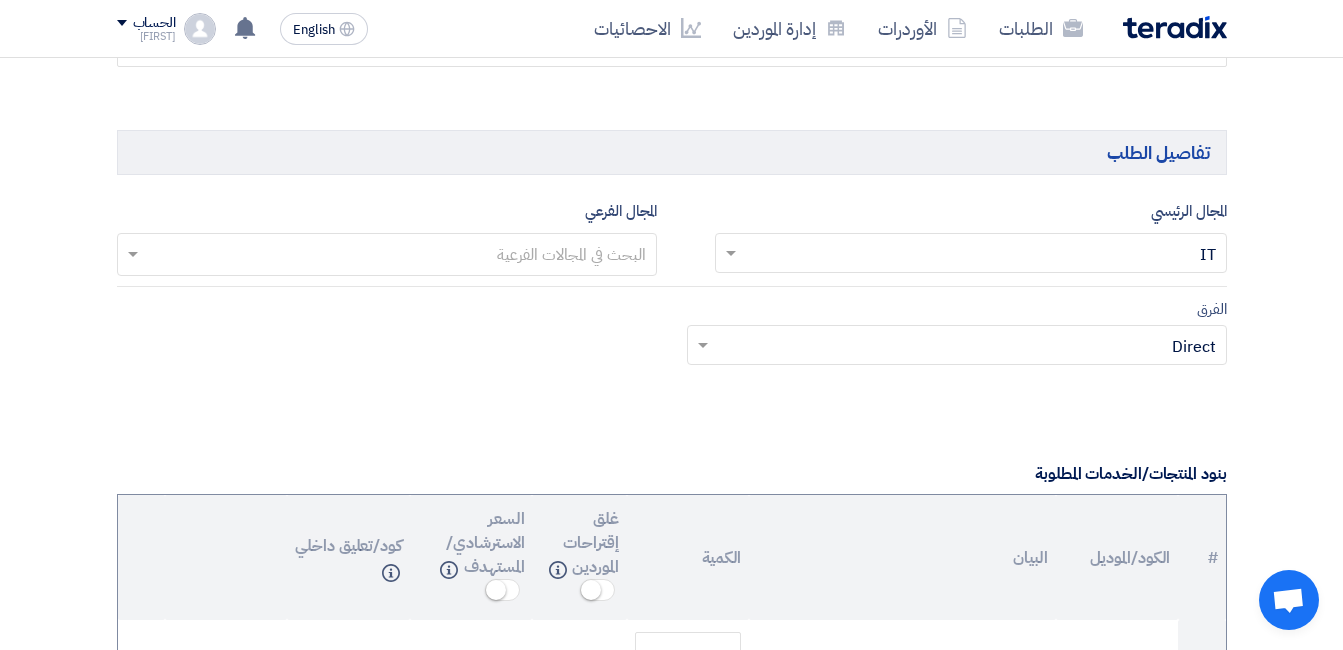 scroll, scrollTop: 1200, scrollLeft: 0, axis: vertical 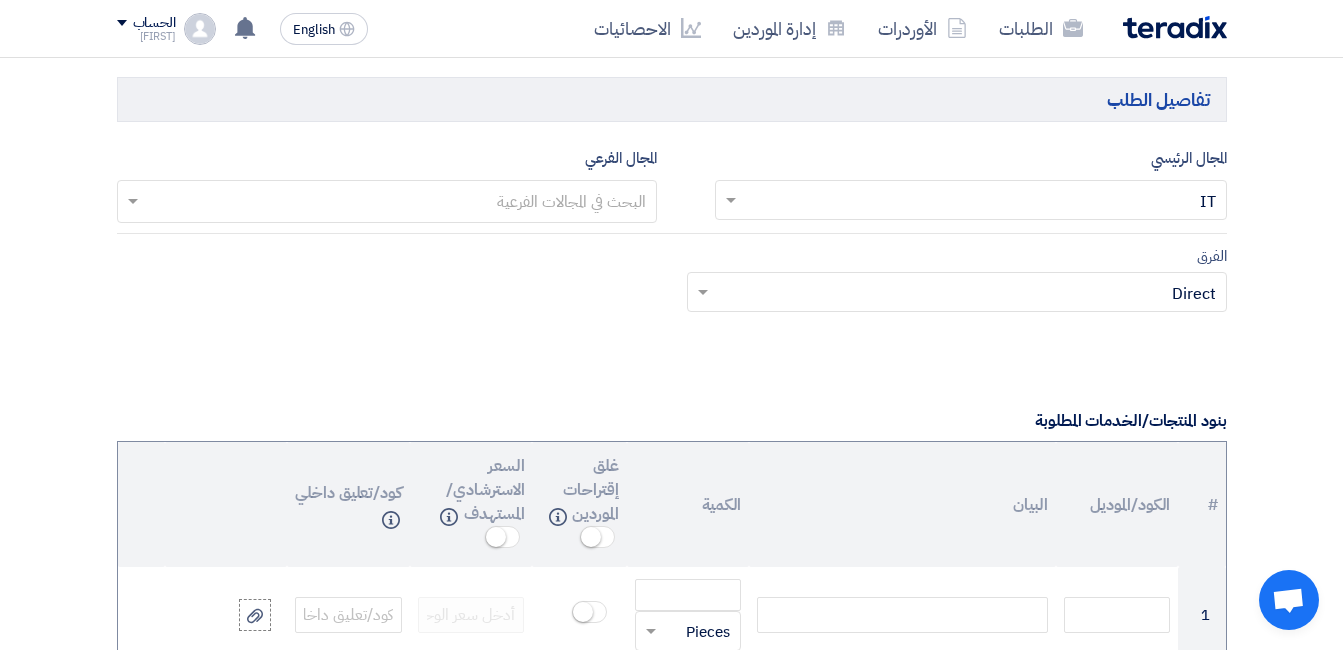 click at bounding box center [386, 203] 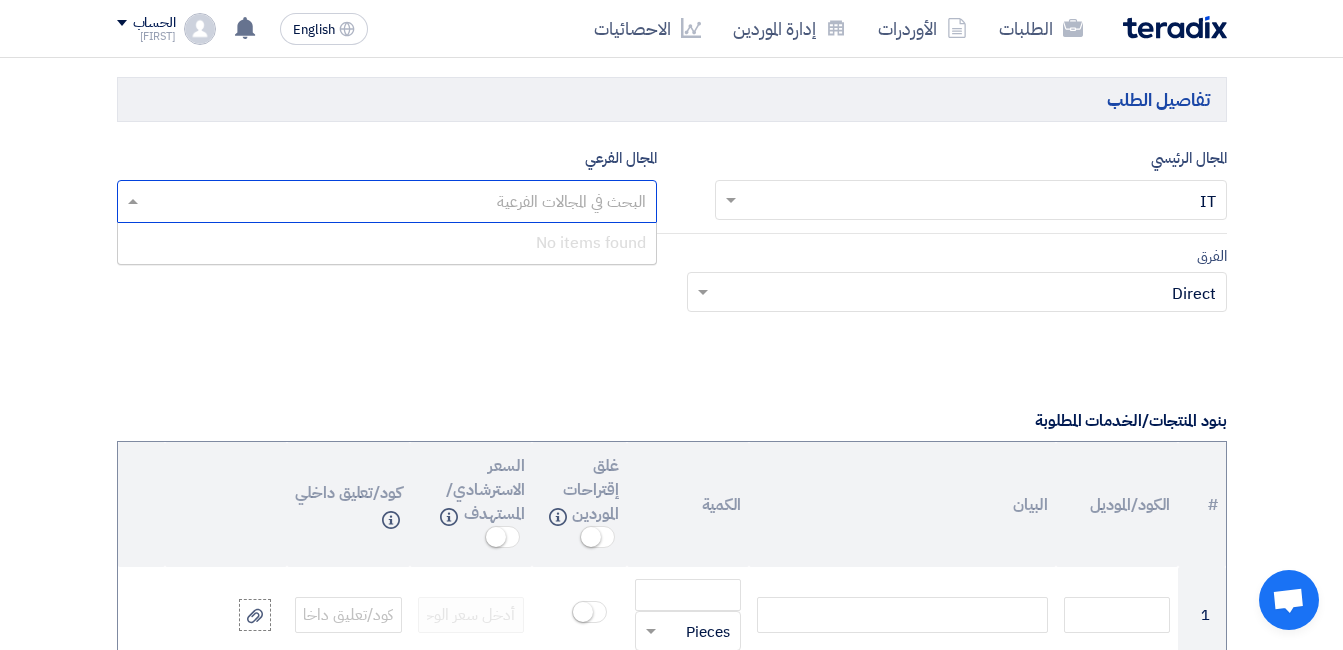 click at bounding box center [386, 203] 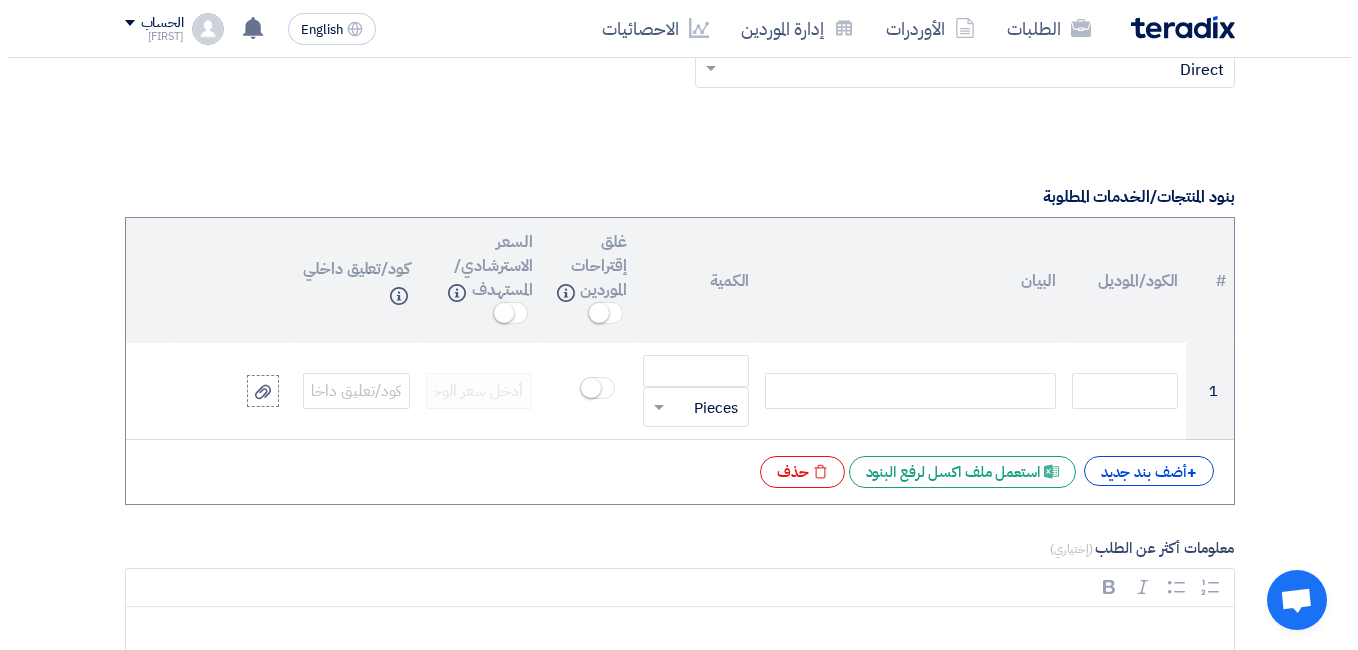 scroll, scrollTop: 1500, scrollLeft: 0, axis: vertical 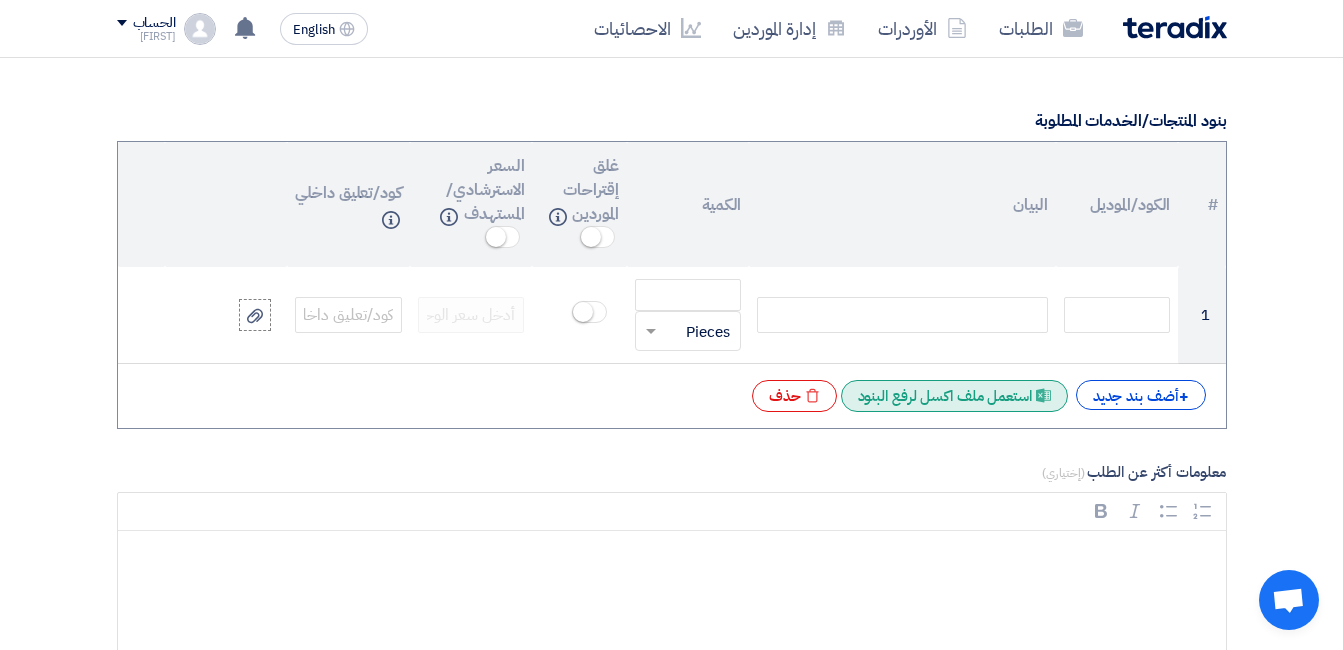 click on "Excel file
استعمل ملف اكسل لرفع البنود" 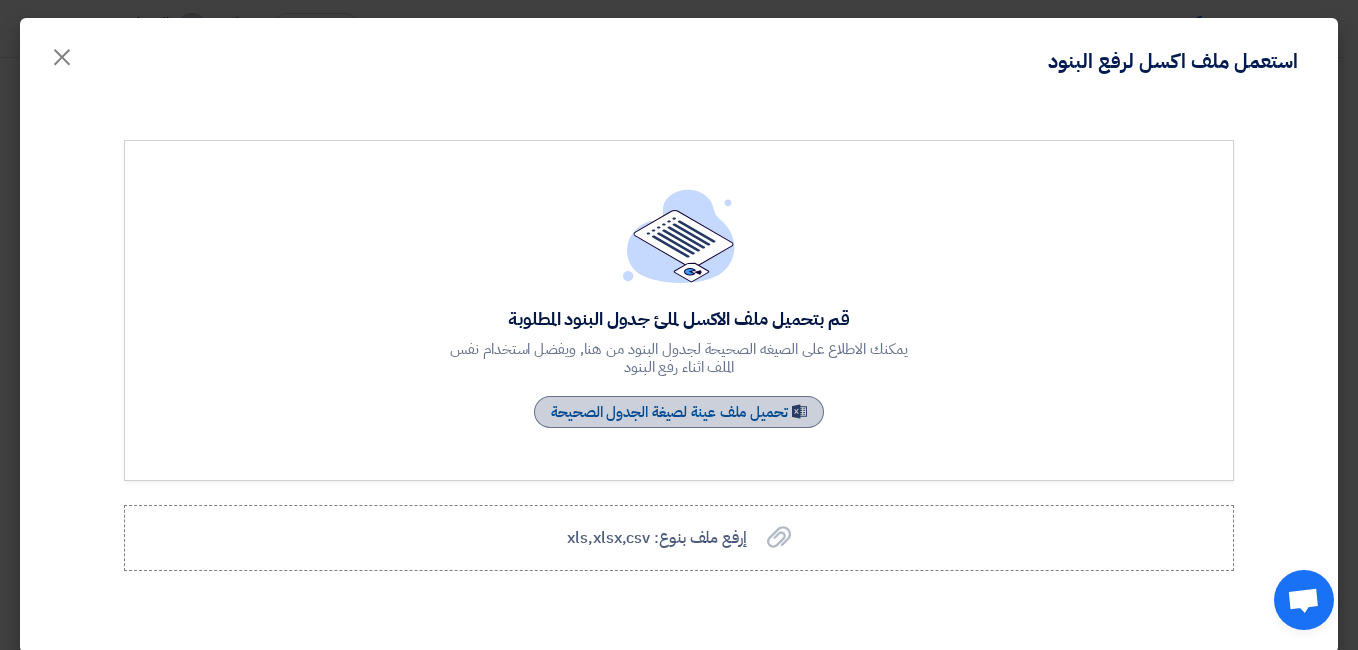click on "Sample Sheet
تحميل ملف عينة لصيغة الجدول الصحيحة" 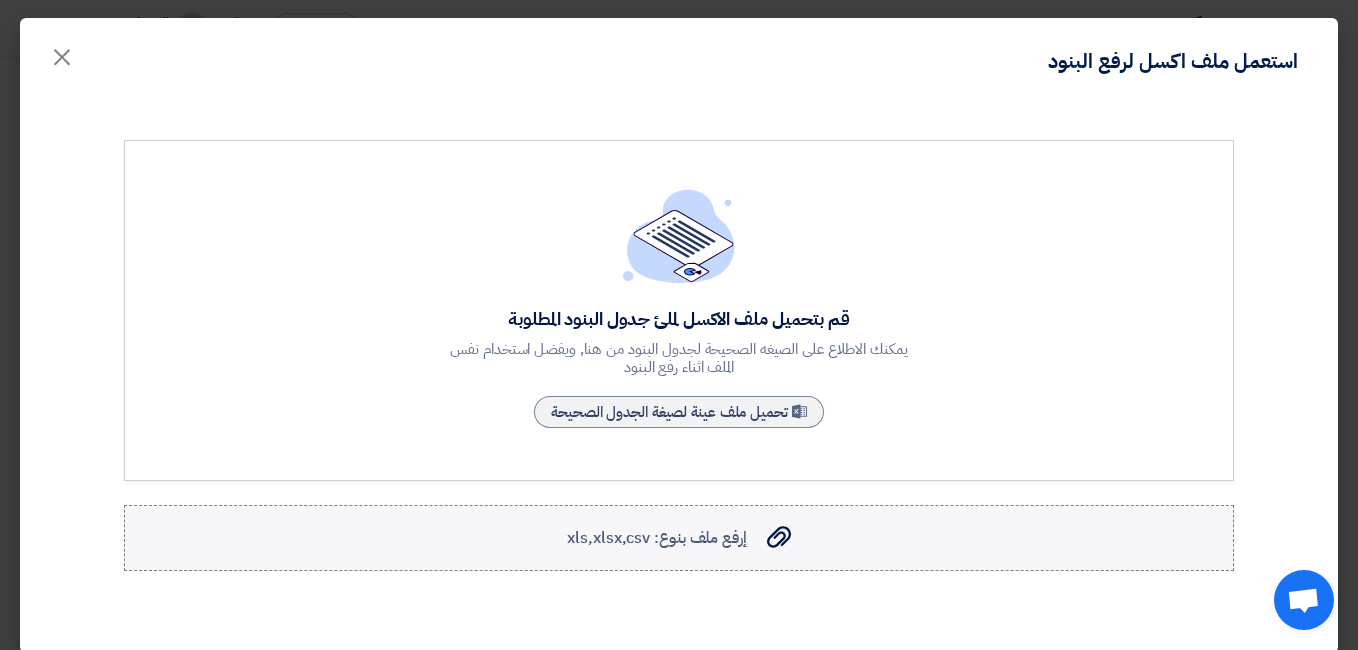 click on "إرفع ملف بنوع: xls,xlsx,csv" 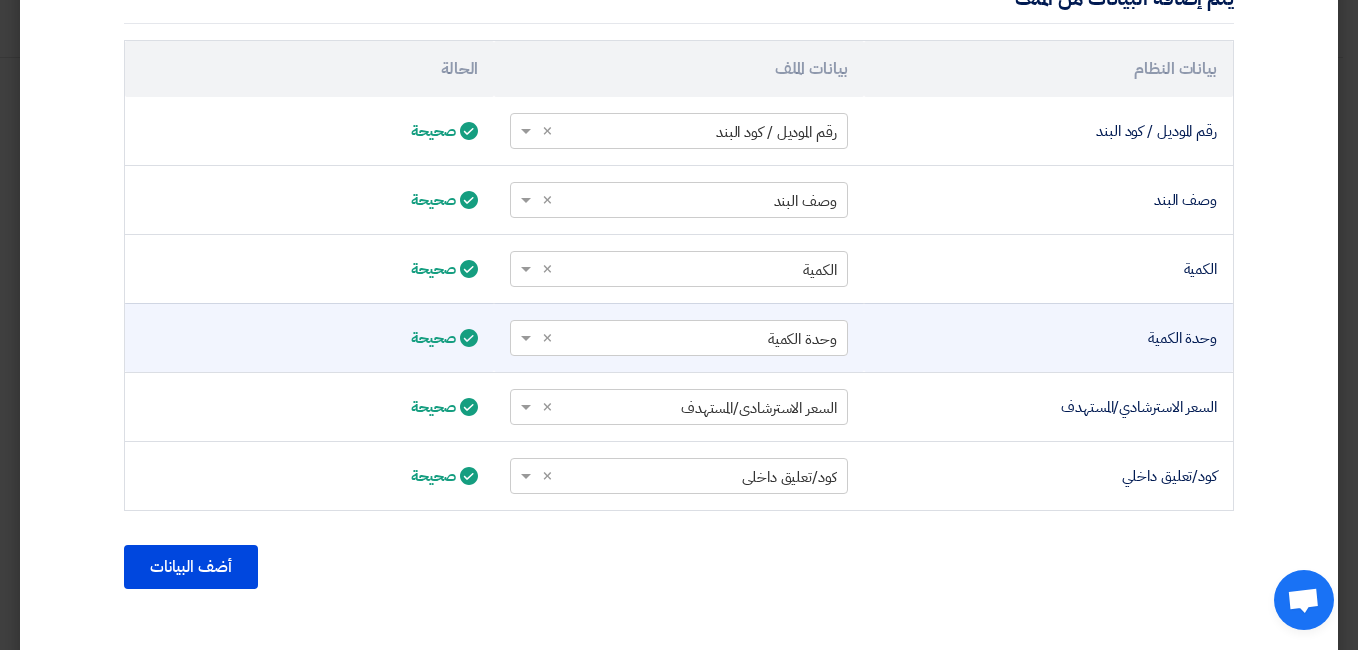 scroll, scrollTop: 685, scrollLeft: 0, axis: vertical 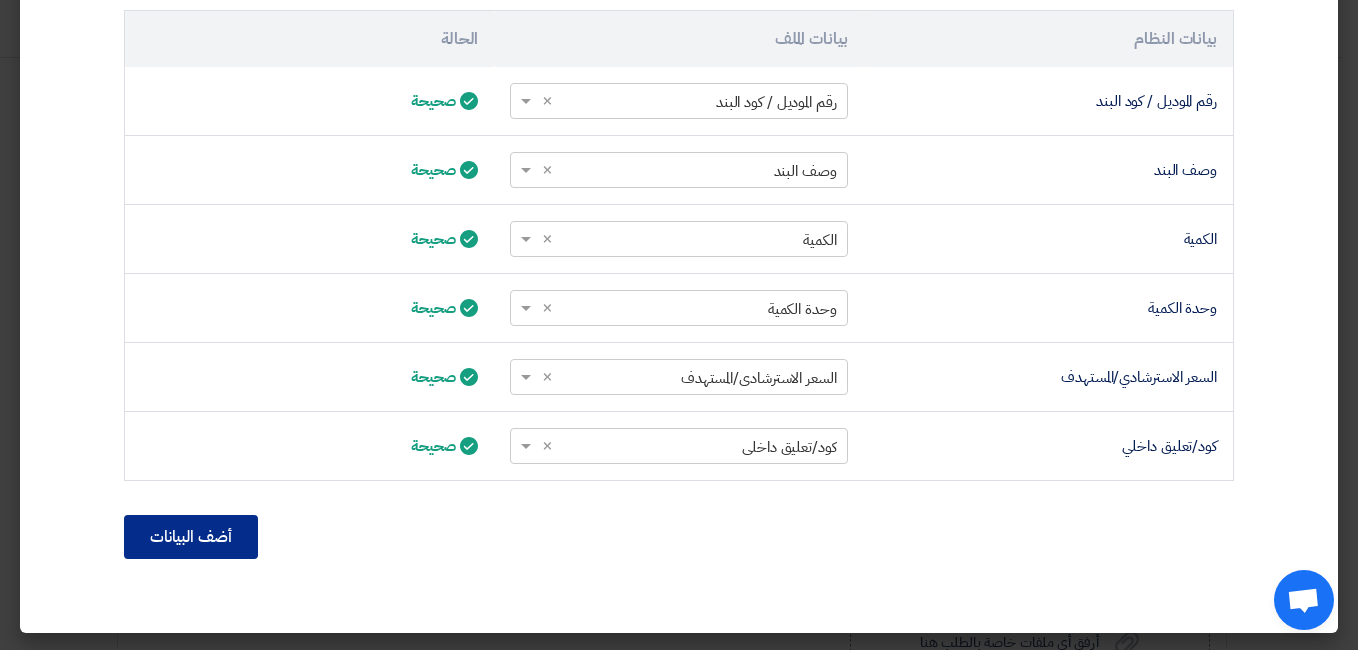 click on "أضف البيانات" 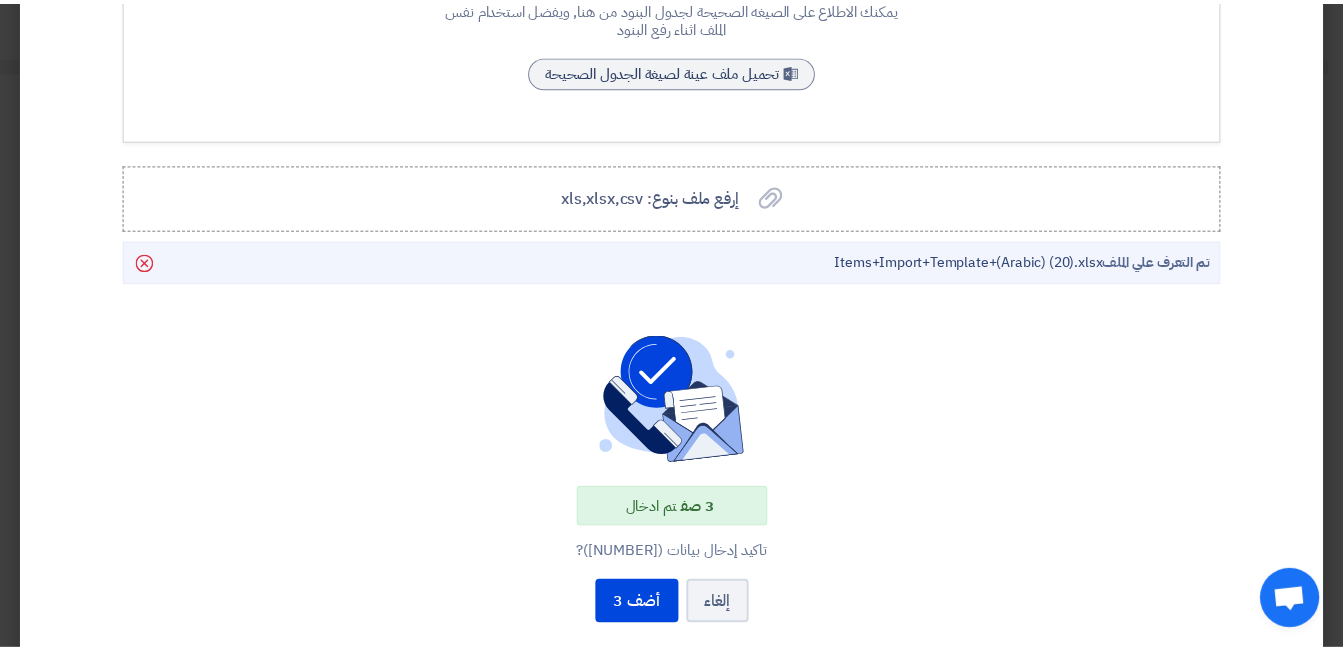 scroll, scrollTop: 474, scrollLeft: 0, axis: vertical 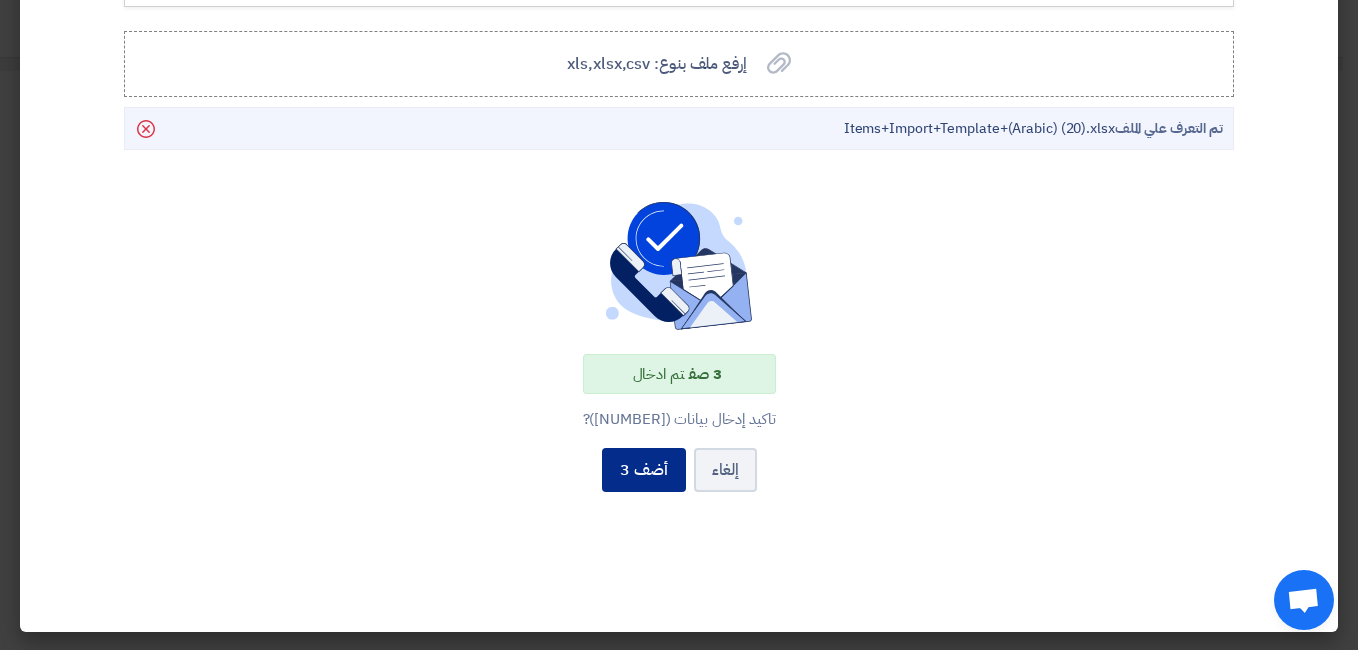 click on "أضف 3" at bounding box center [644, 470] 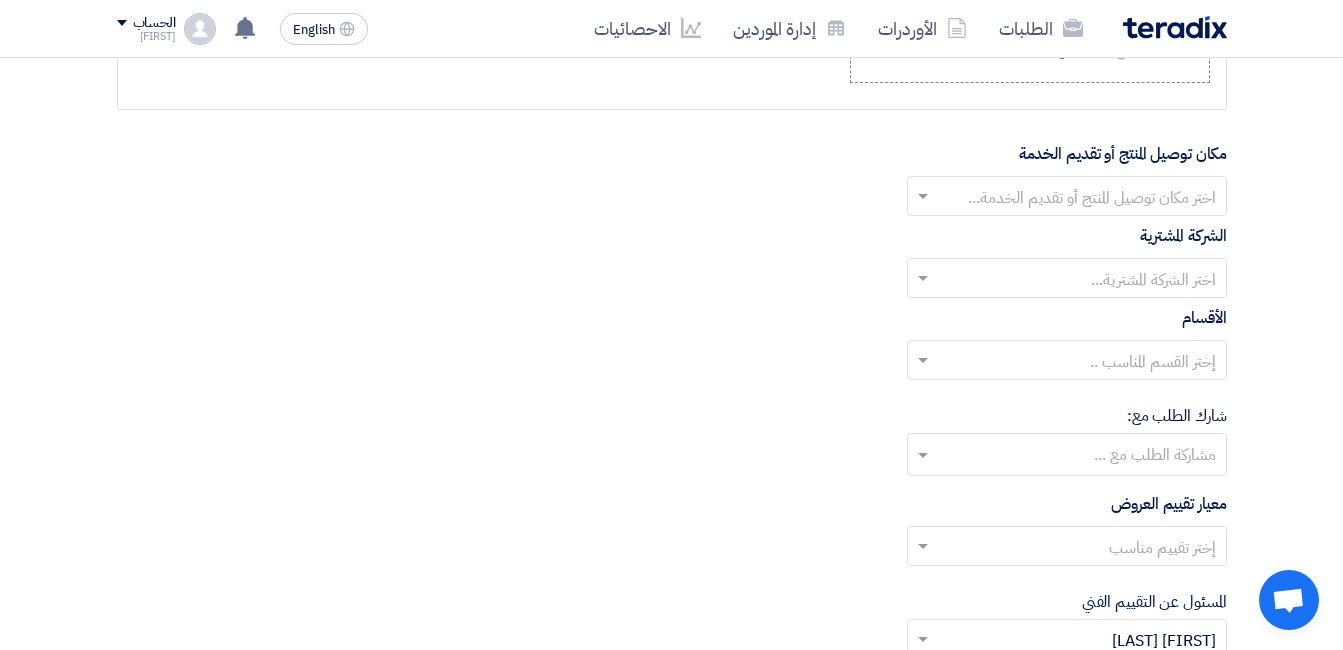 scroll, scrollTop: 2400, scrollLeft: 0, axis: vertical 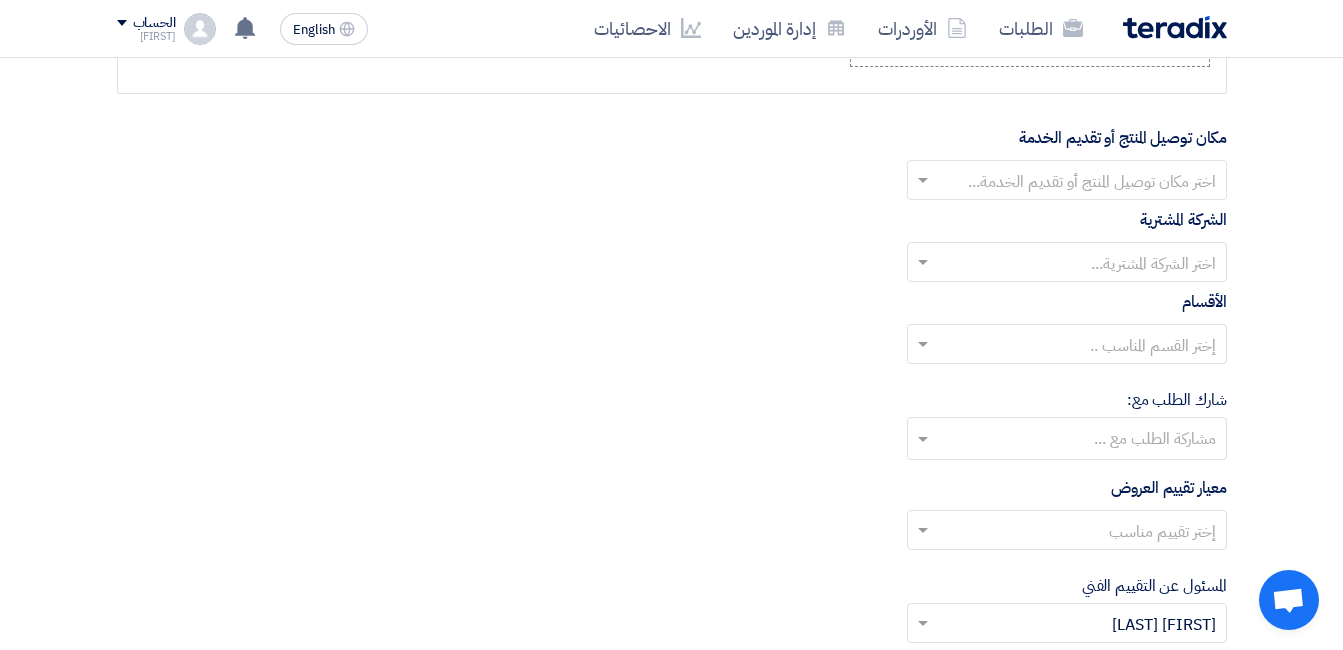 click 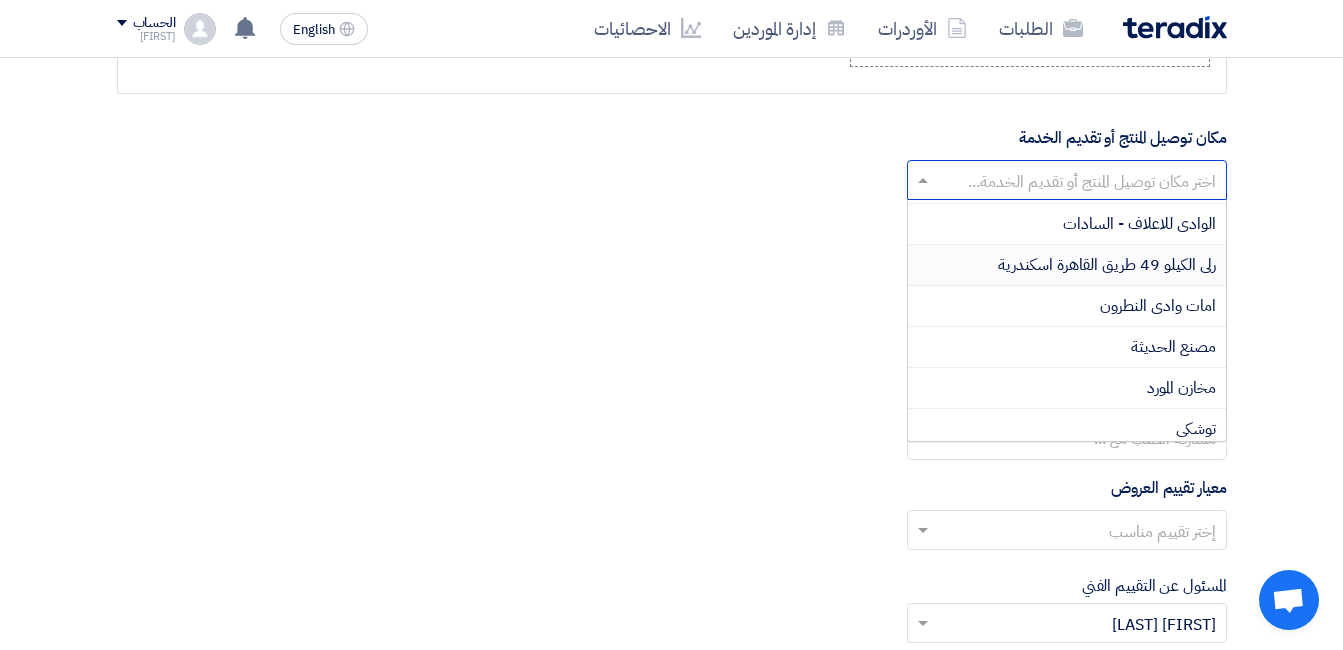 scroll, scrollTop: 400, scrollLeft: 0, axis: vertical 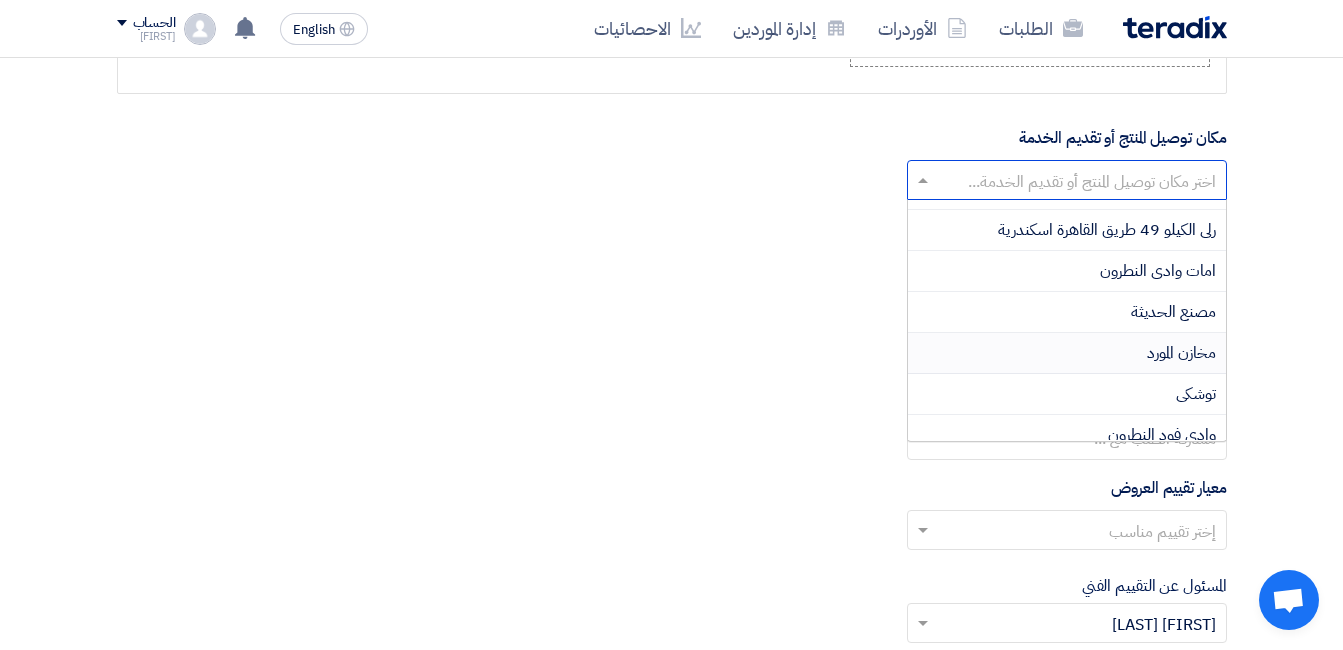 click on "مخازن المورد" at bounding box center (1067, 353) 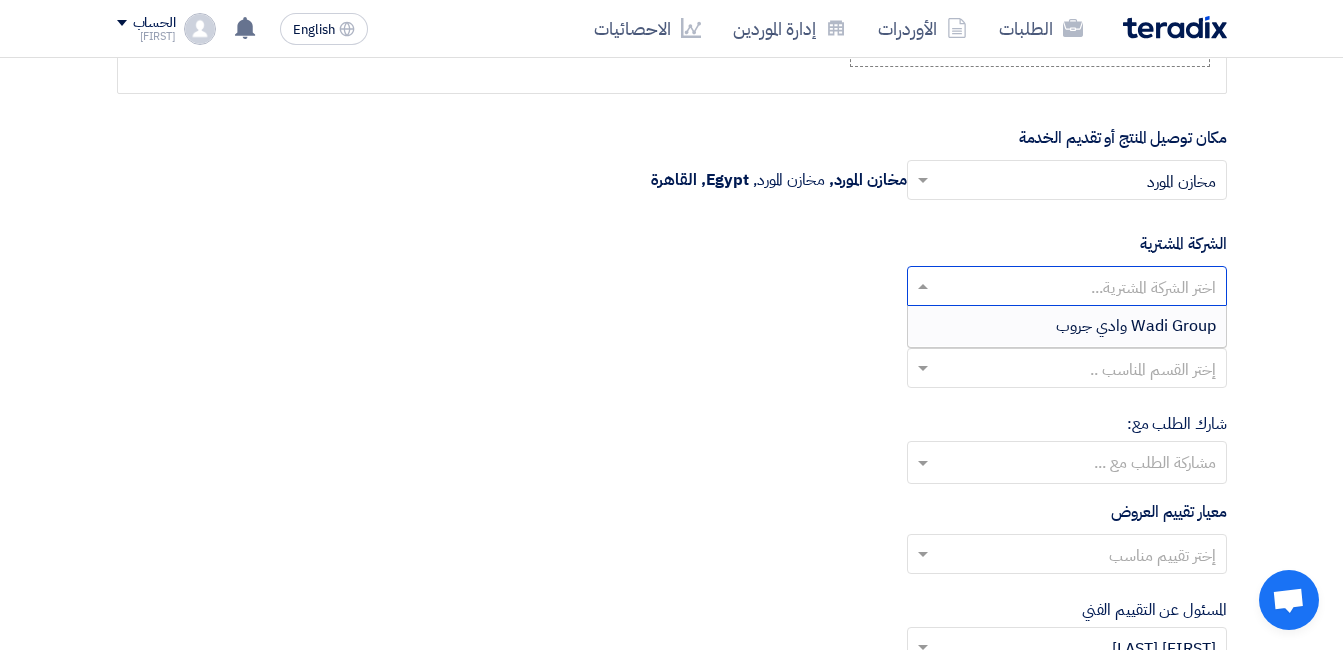 click 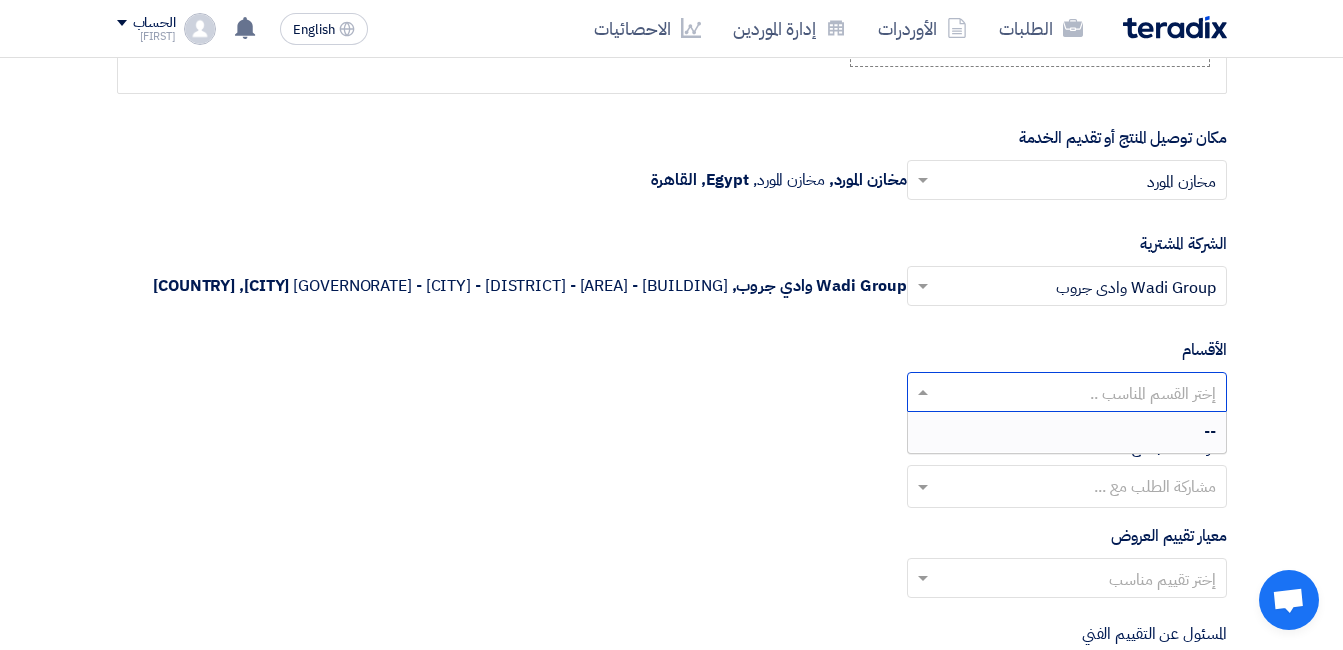 click 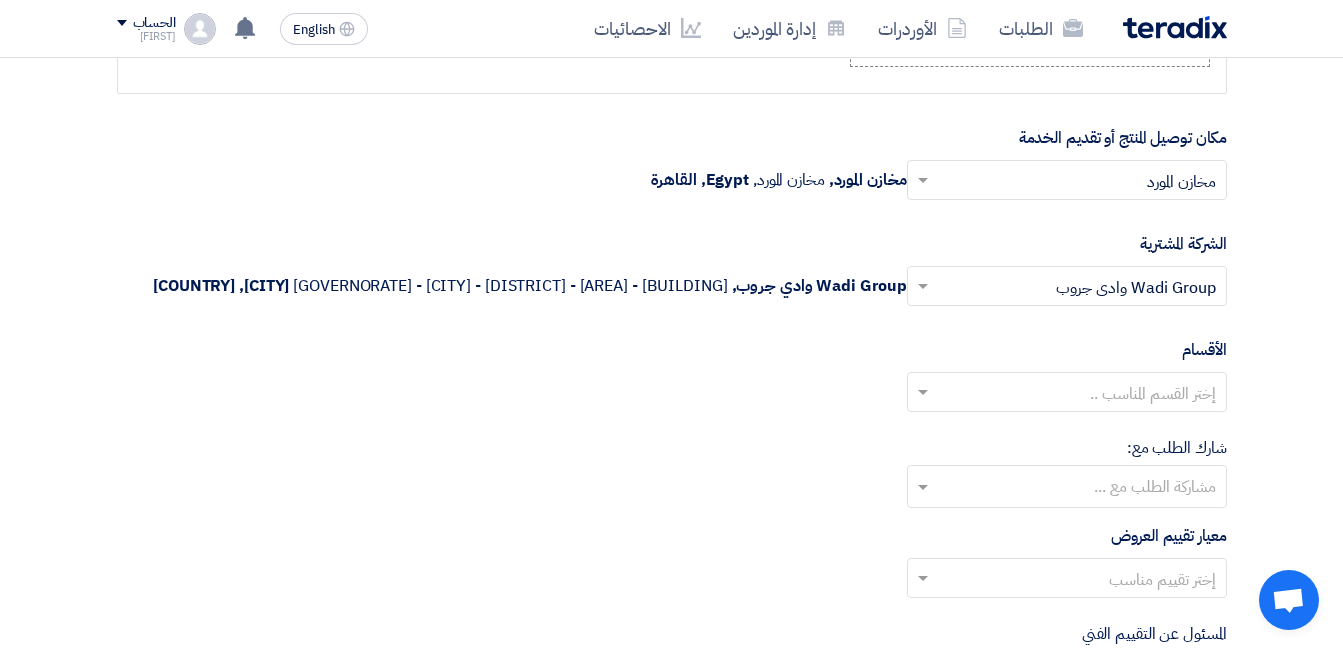 click on "شارك الطلب مع:
مشاركة الطلب مع ..." 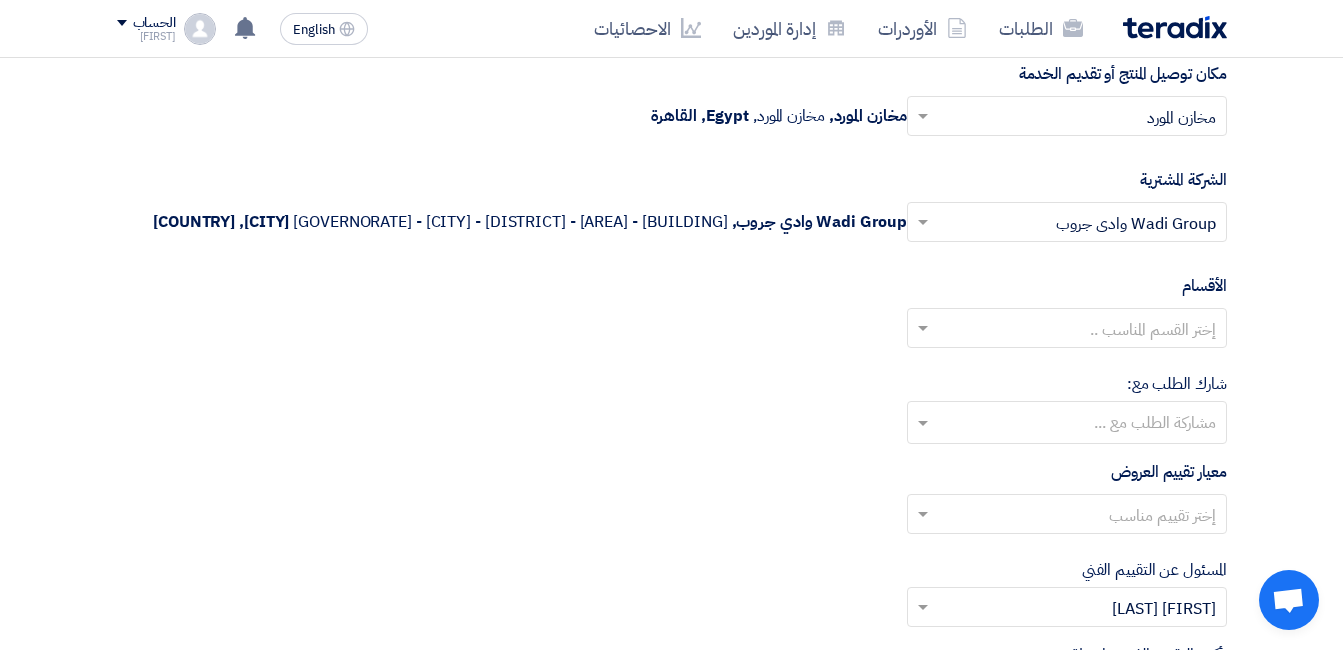 scroll, scrollTop: 2500, scrollLeft: 0, axis: vertical 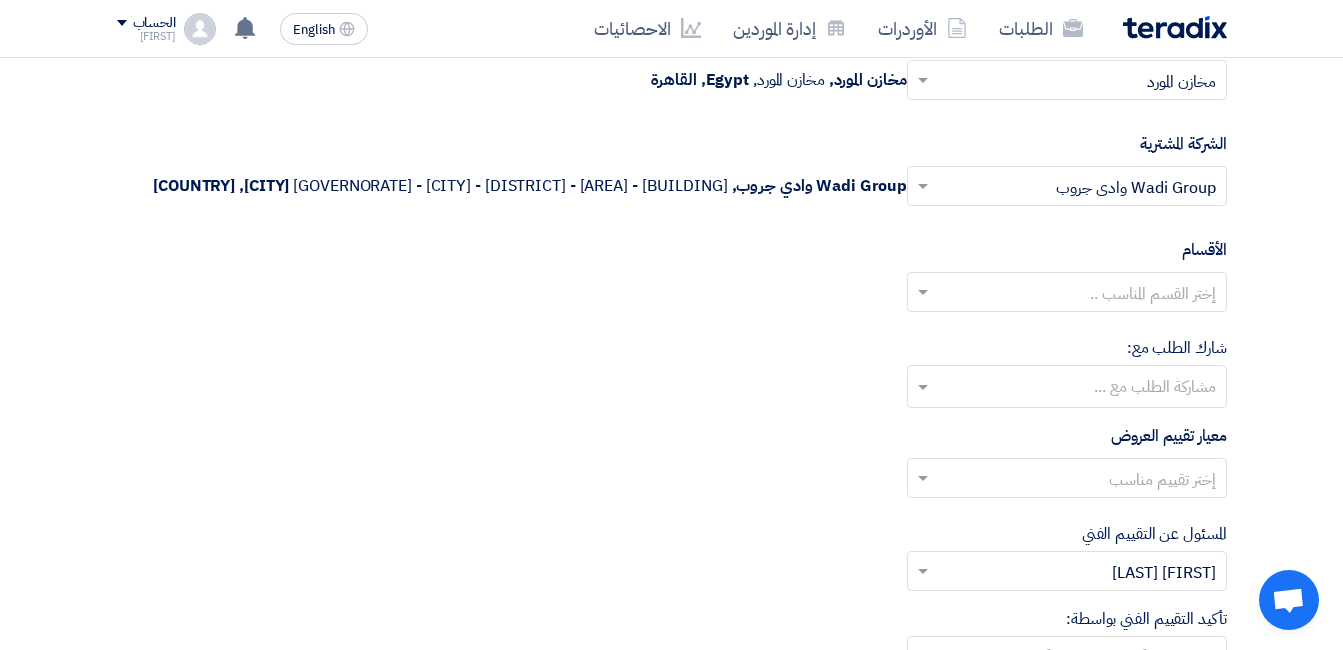 click at bounding box center [1066, 388] 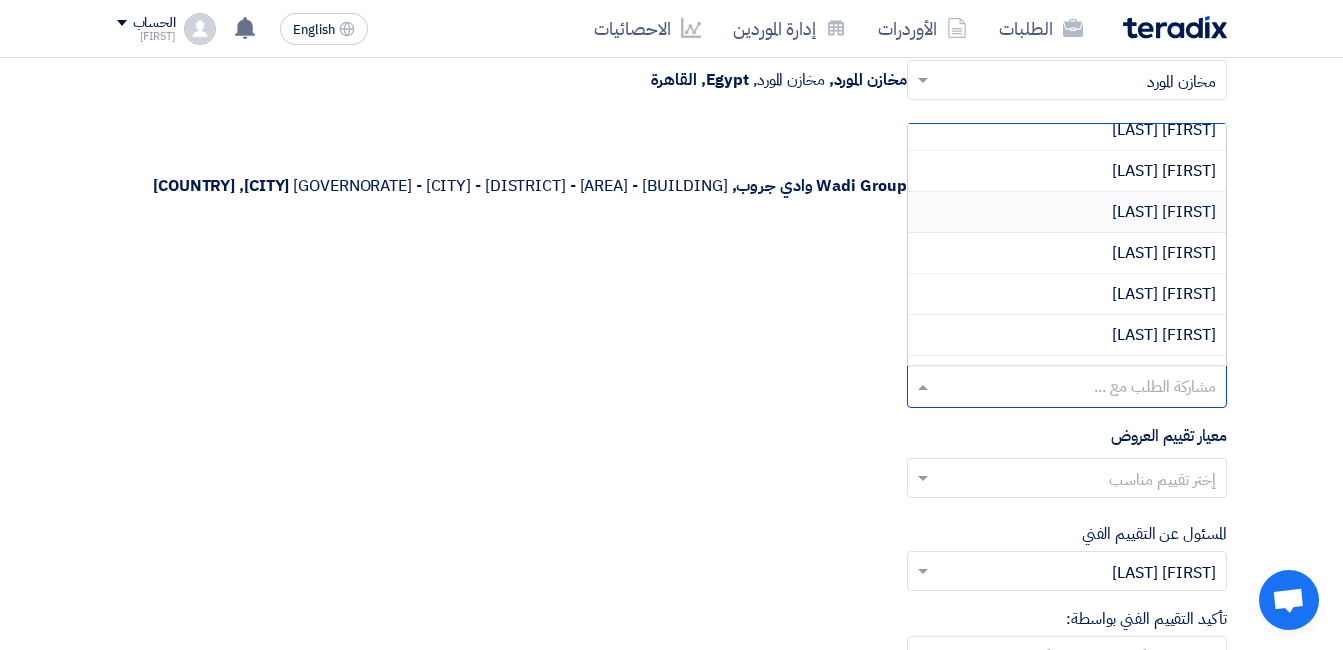 scroll, scrollTop: 1399, scrollLeft: 0, axis: vertical 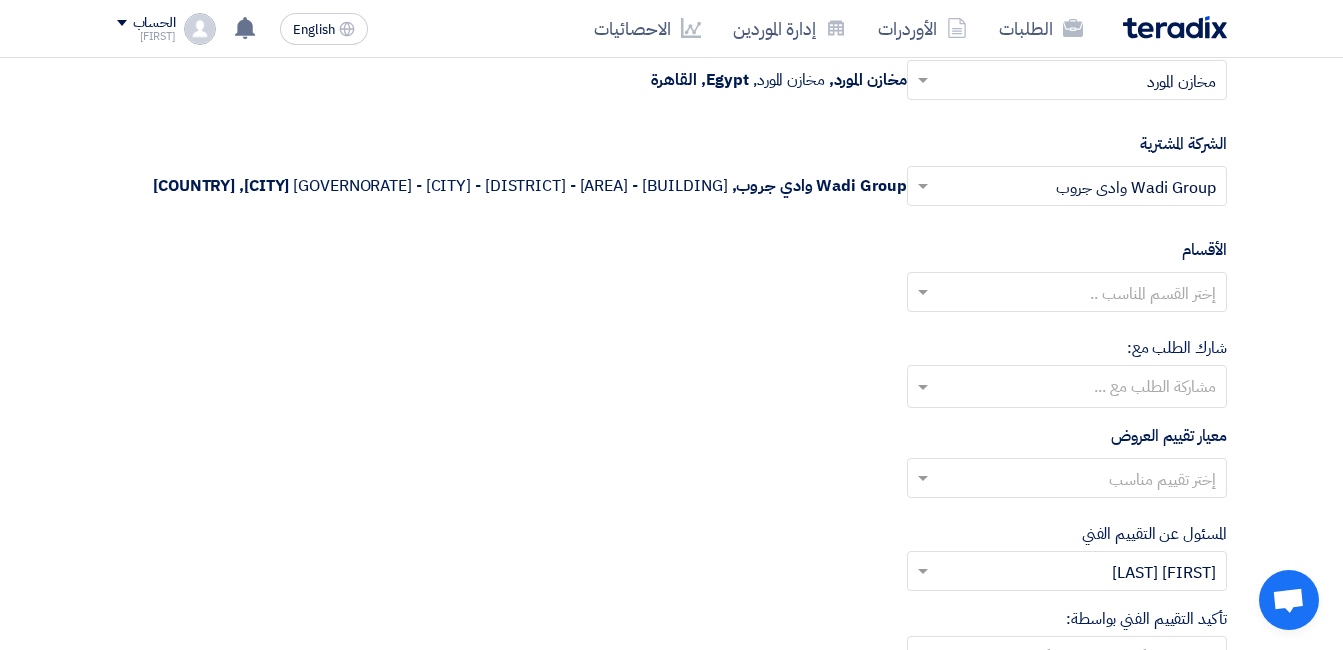 click on "معيار تقييم العروض
إختر تقييم مناسب" 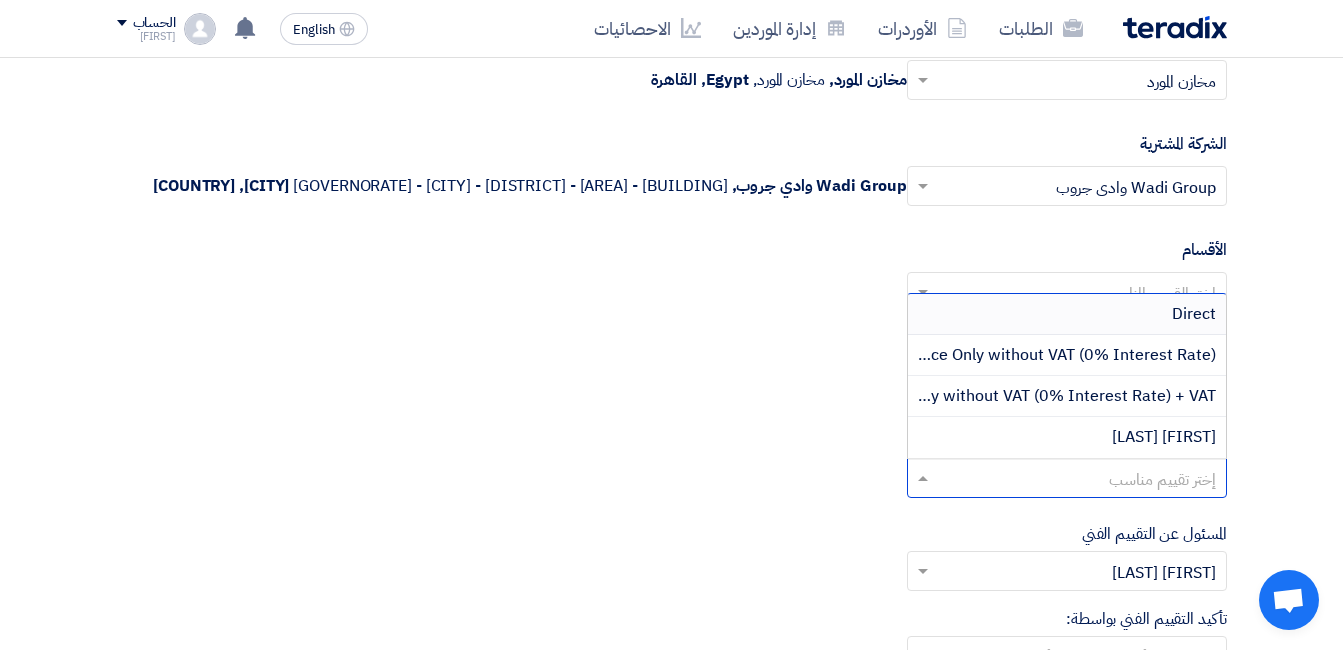 click 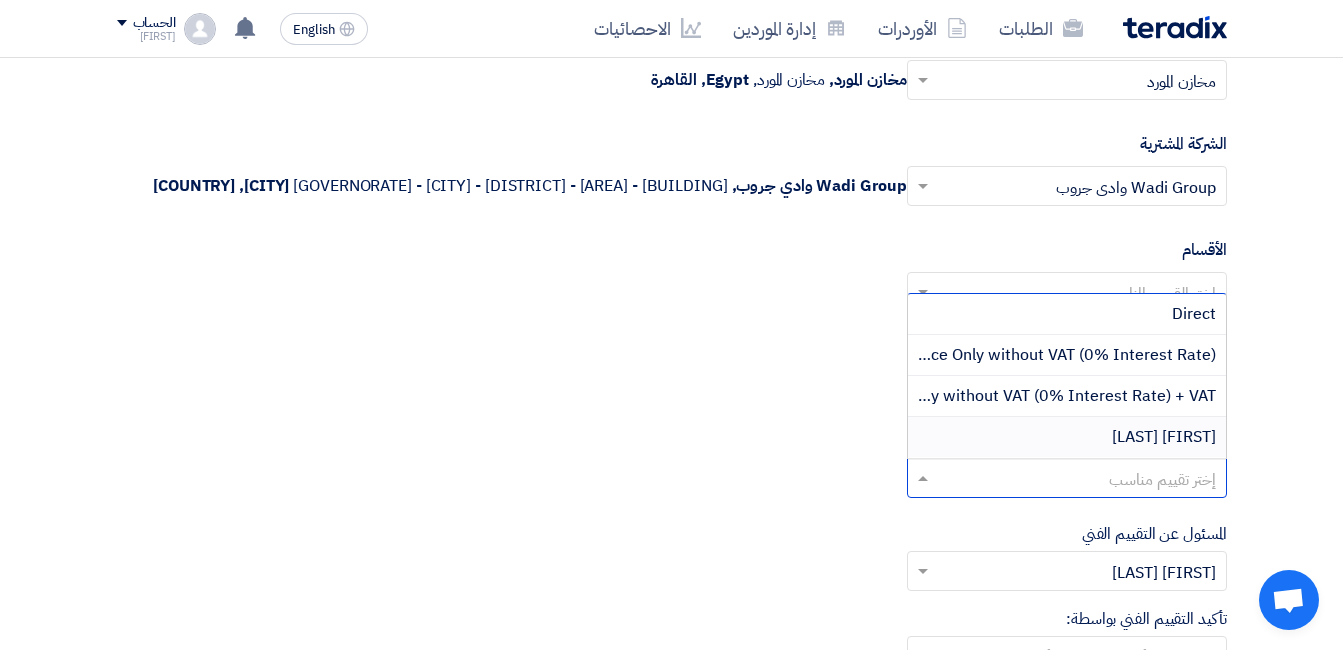 click on "[FIRST] [LAST]" at bounding box center [1164, 437] 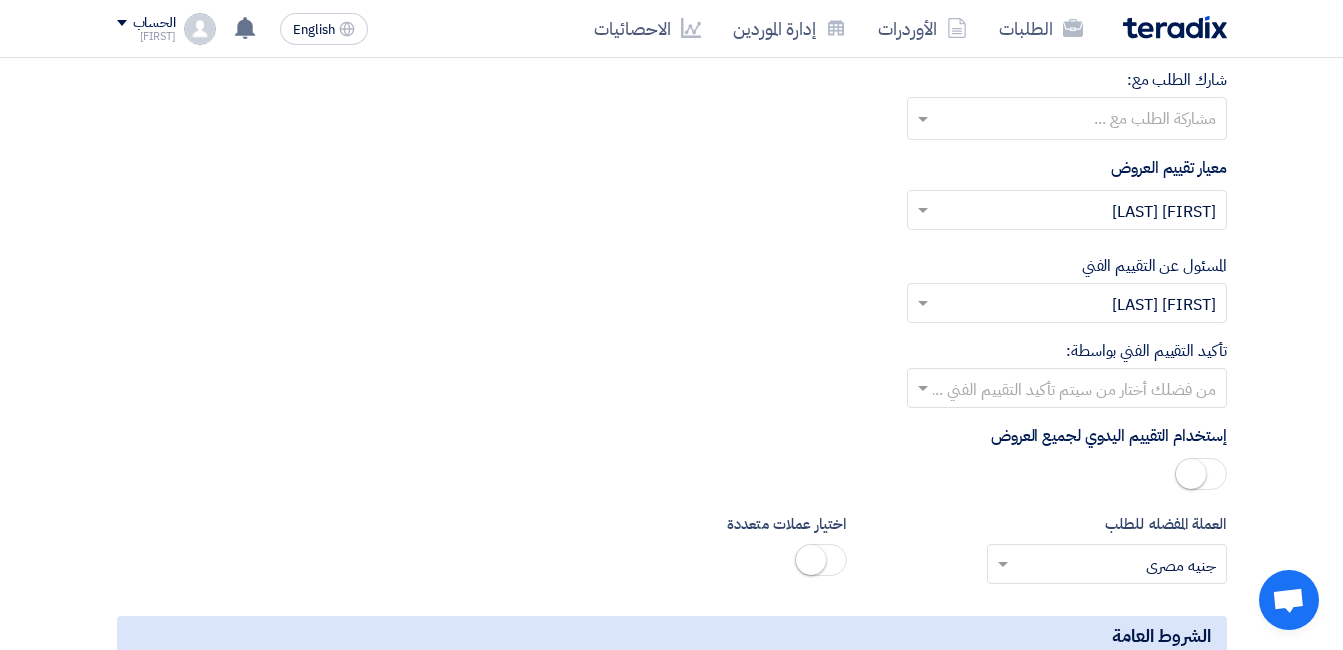 scroll, scrollTop: 2800, scrollLeft: 0, axis: vertical 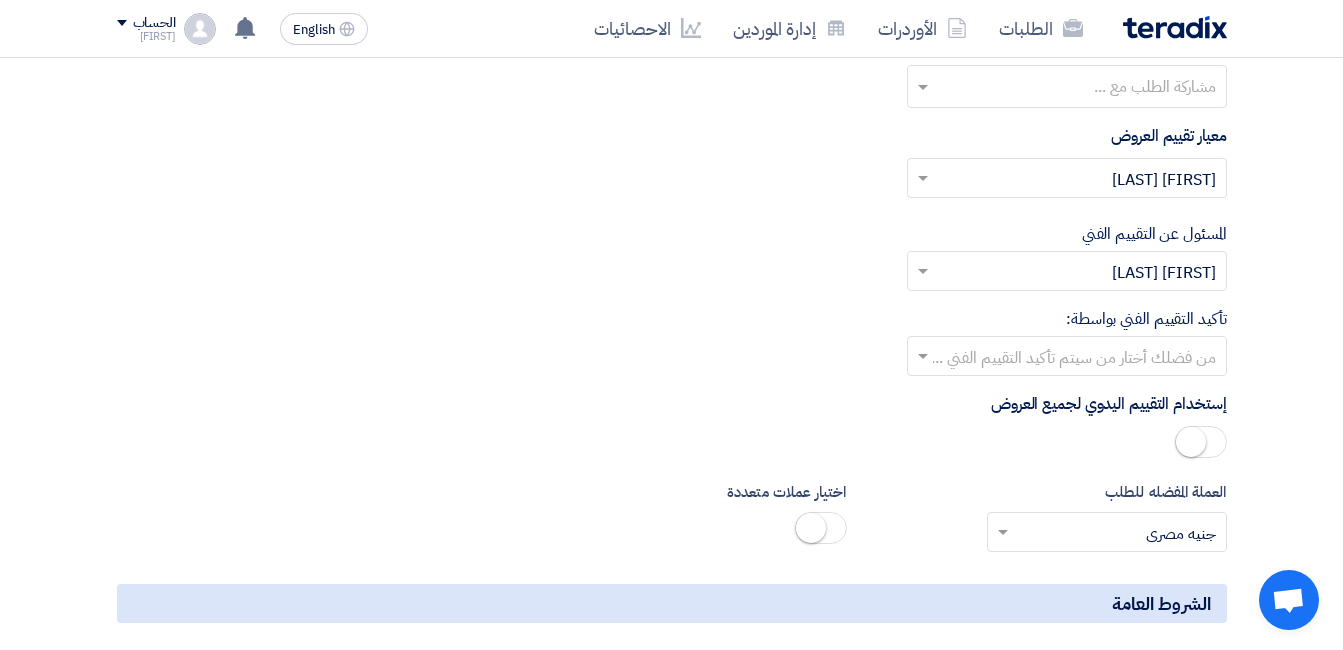 click at bounding box center [1078, 358] 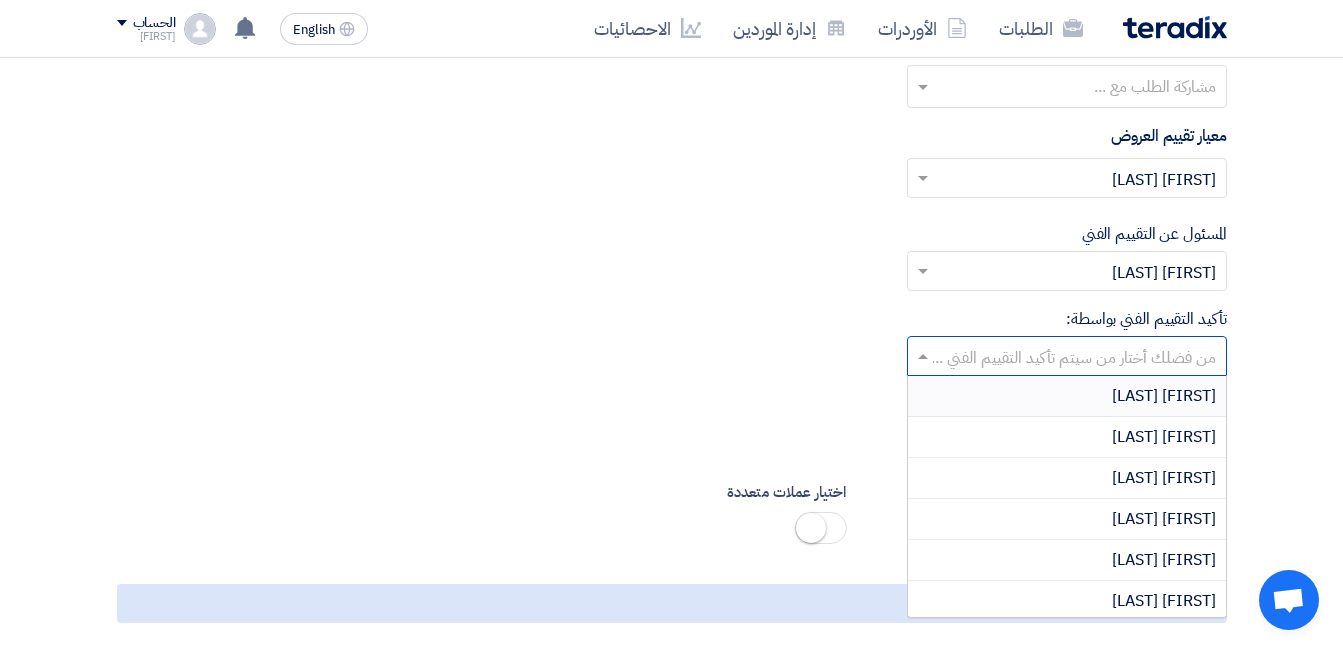 click on "تأكيد التقييم الفني بواسطة:
من فضلك أختار من سيتم تأكيد التقييم الفني ...
[FIRST] [LAST]
[FIRST] [LAST]
[FIRST] [LAST]
[FIRST] [LAST]
[FIRST] [LAST]
[FIRST] [LAST]
[FIRST] [LAST]
[FIRST] [LAST]" 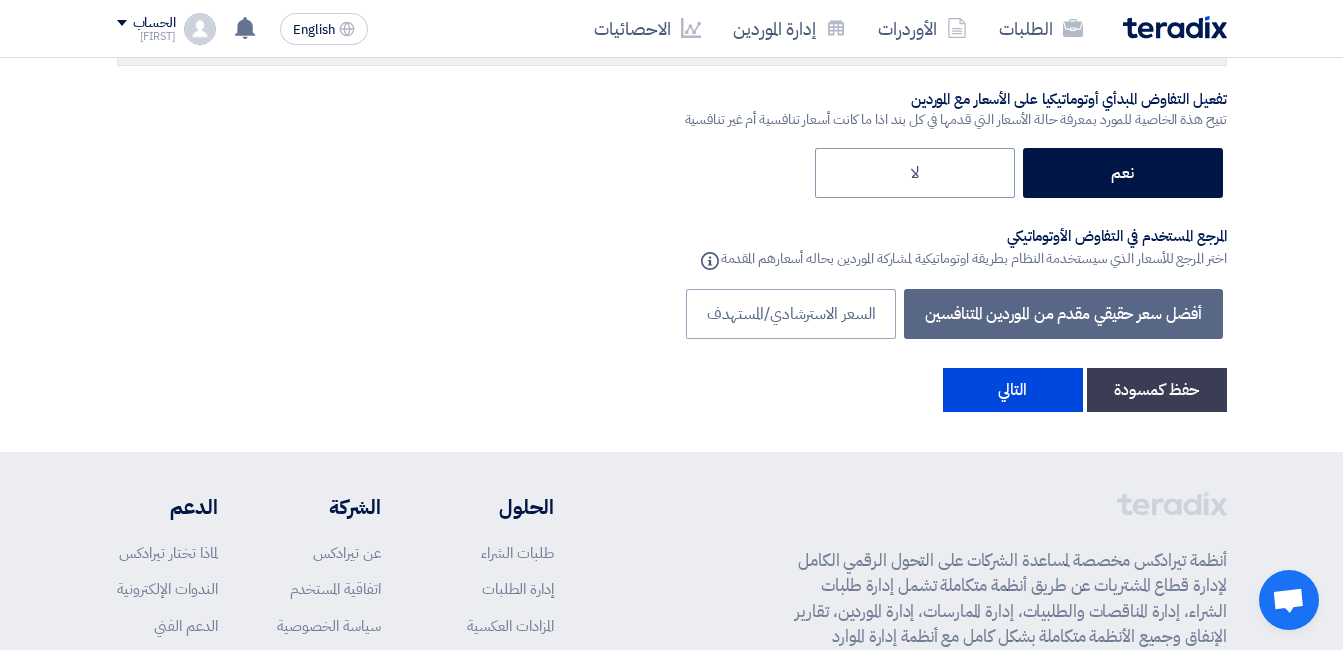 scroll, scrollTop: 3600, scrollLeft: 0, axis: vertical 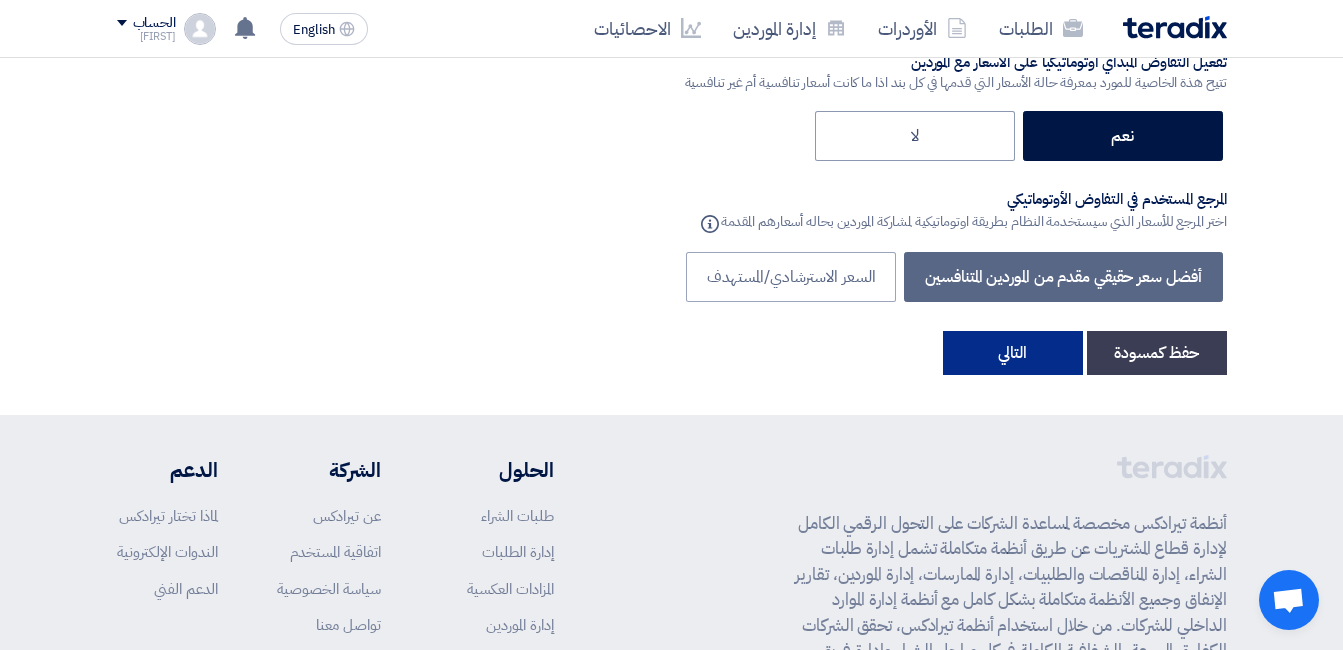 click on "التالي" 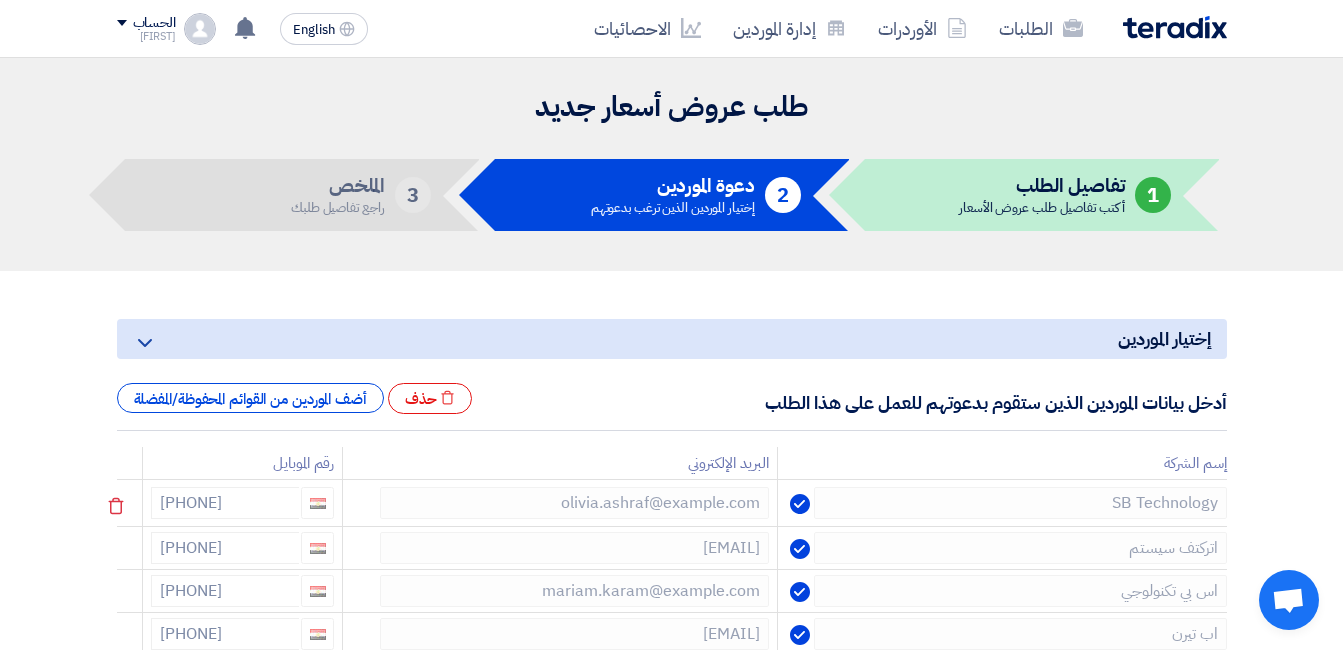 scroll, scrollTop: 100, scrollLeft: 0, axis: vertical 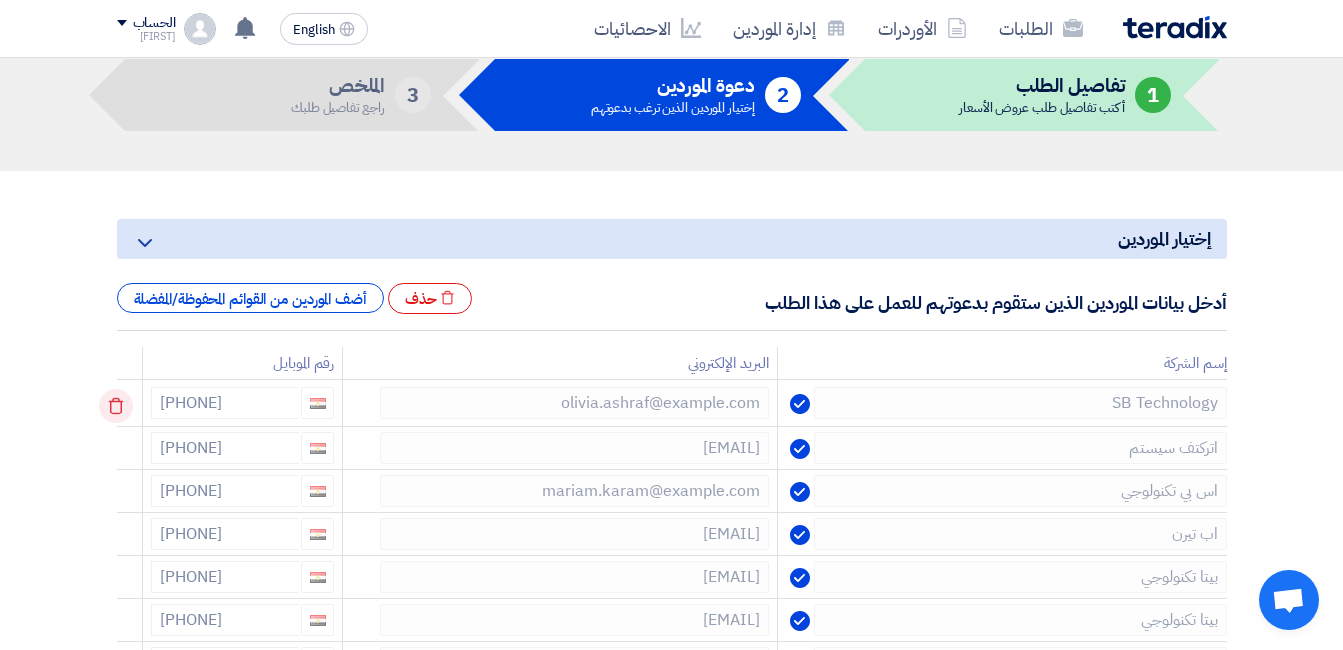 click 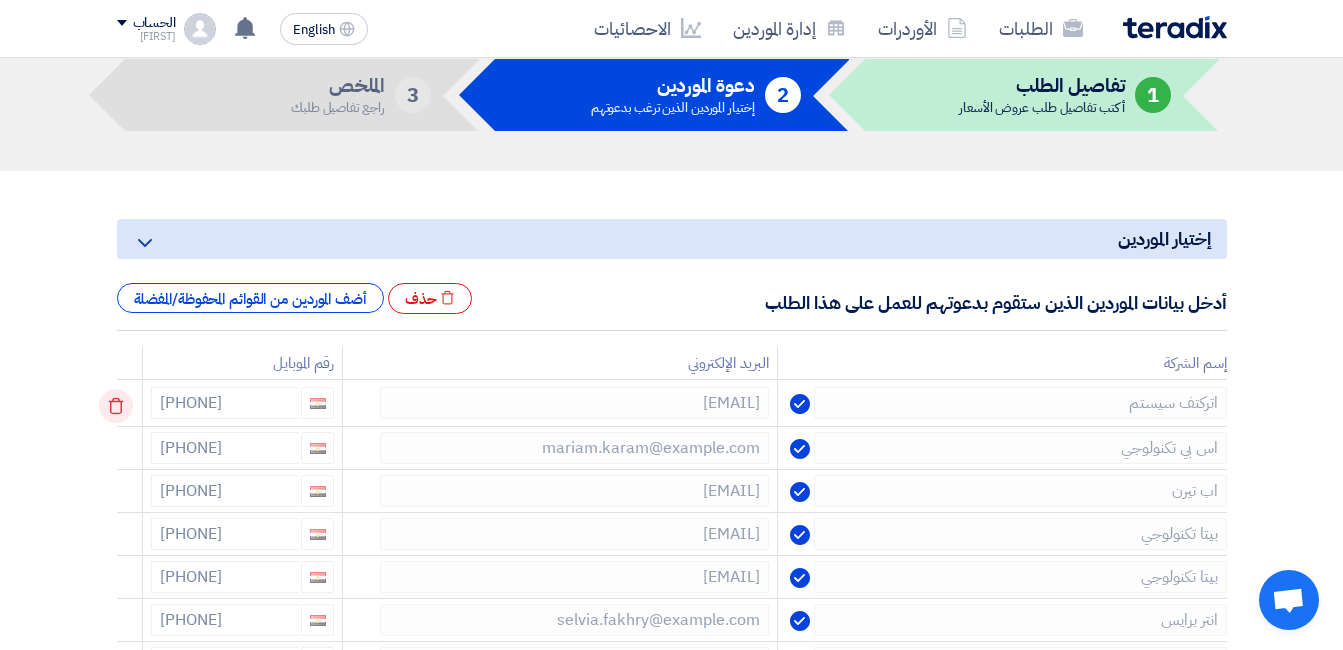 click 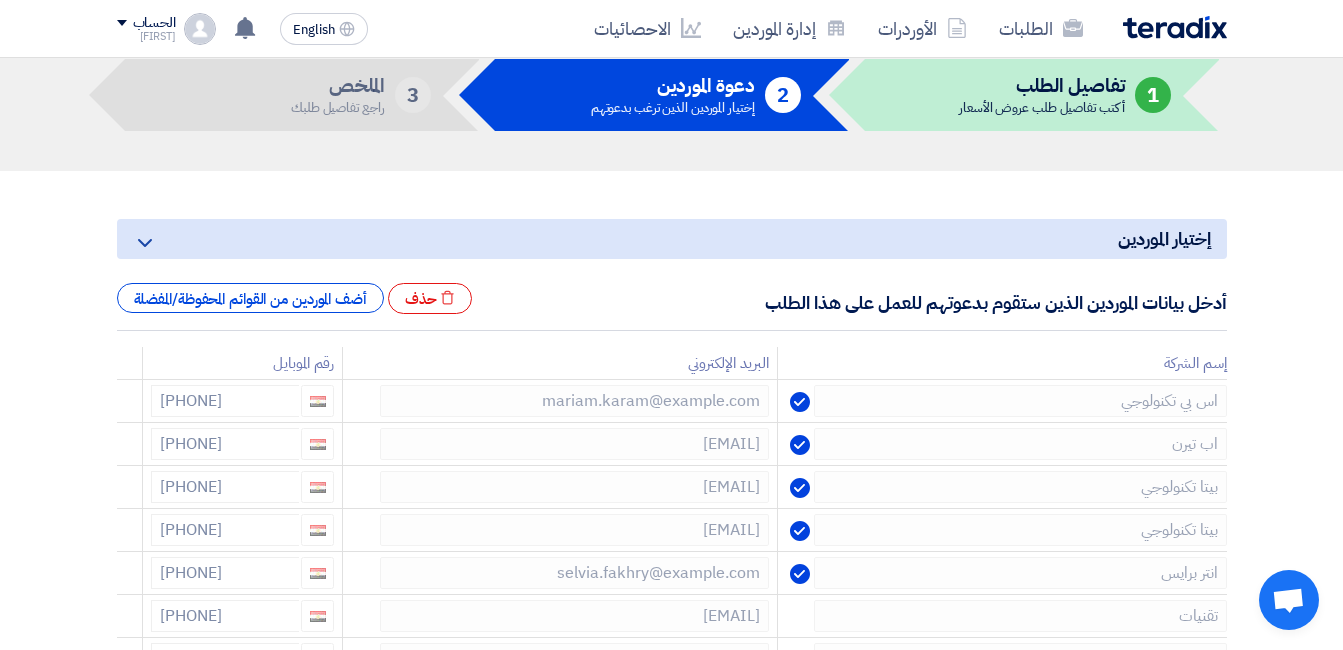 click 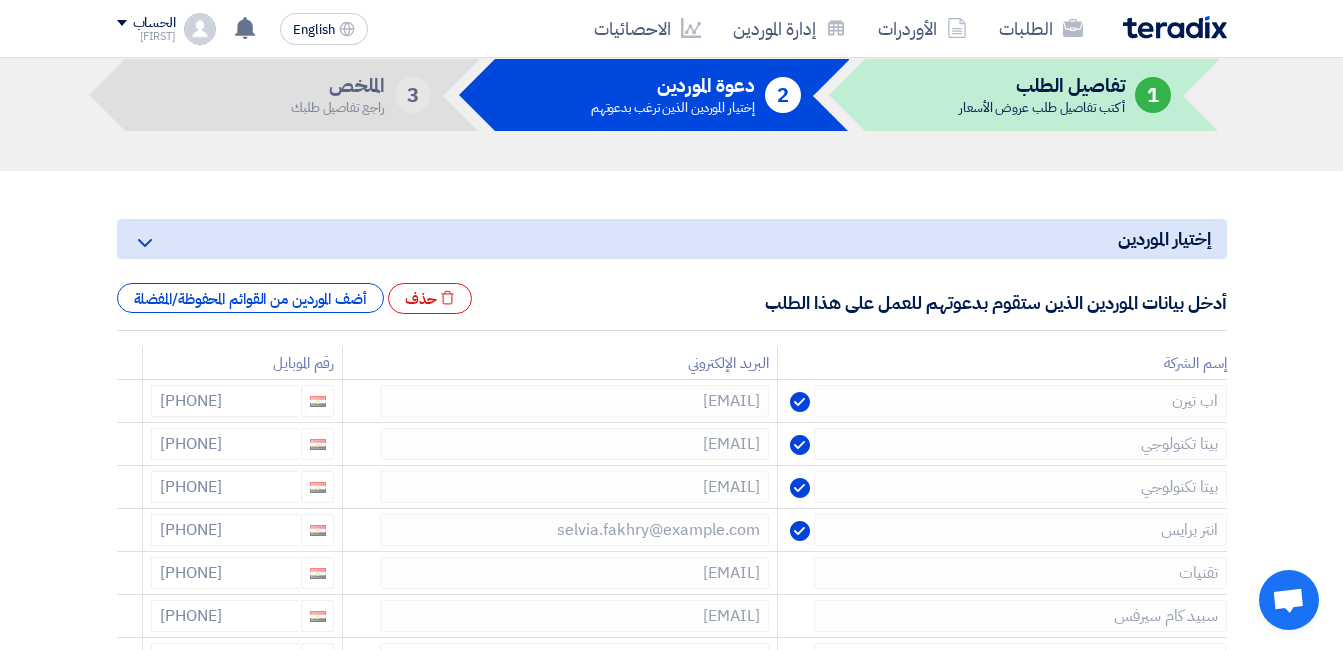 click 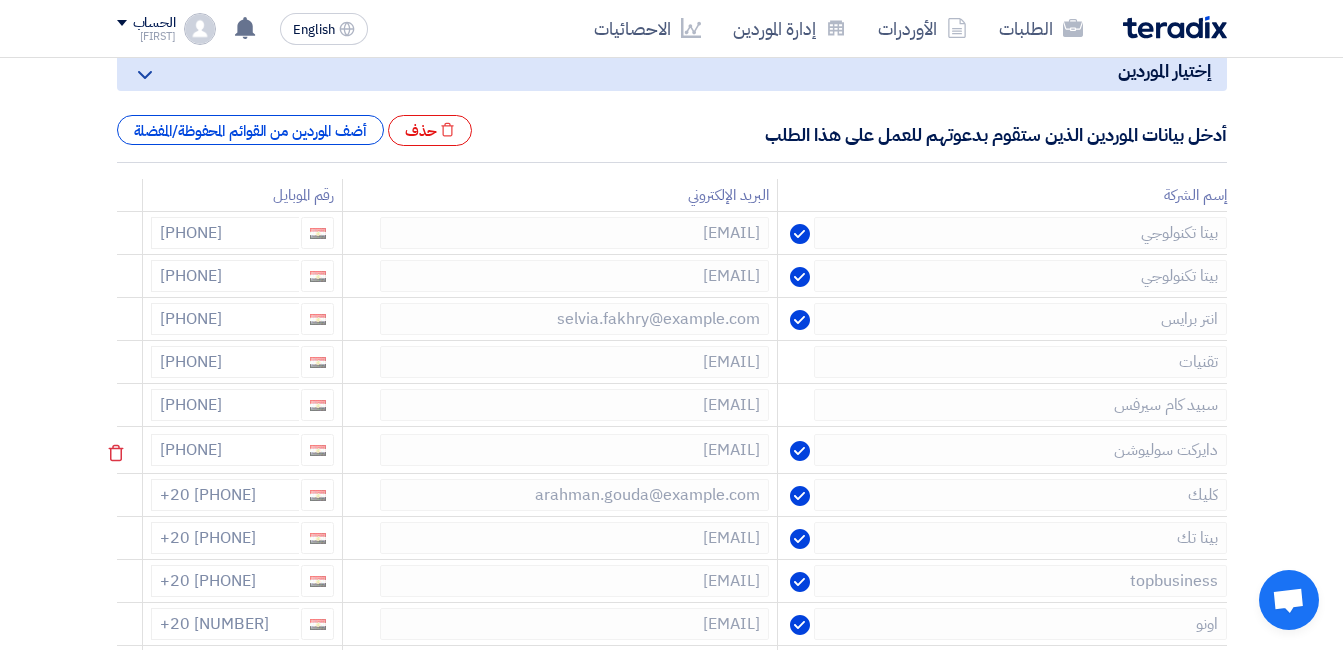 scroll, scrollTop: 300, scrollLeft: 0, axis: vertical 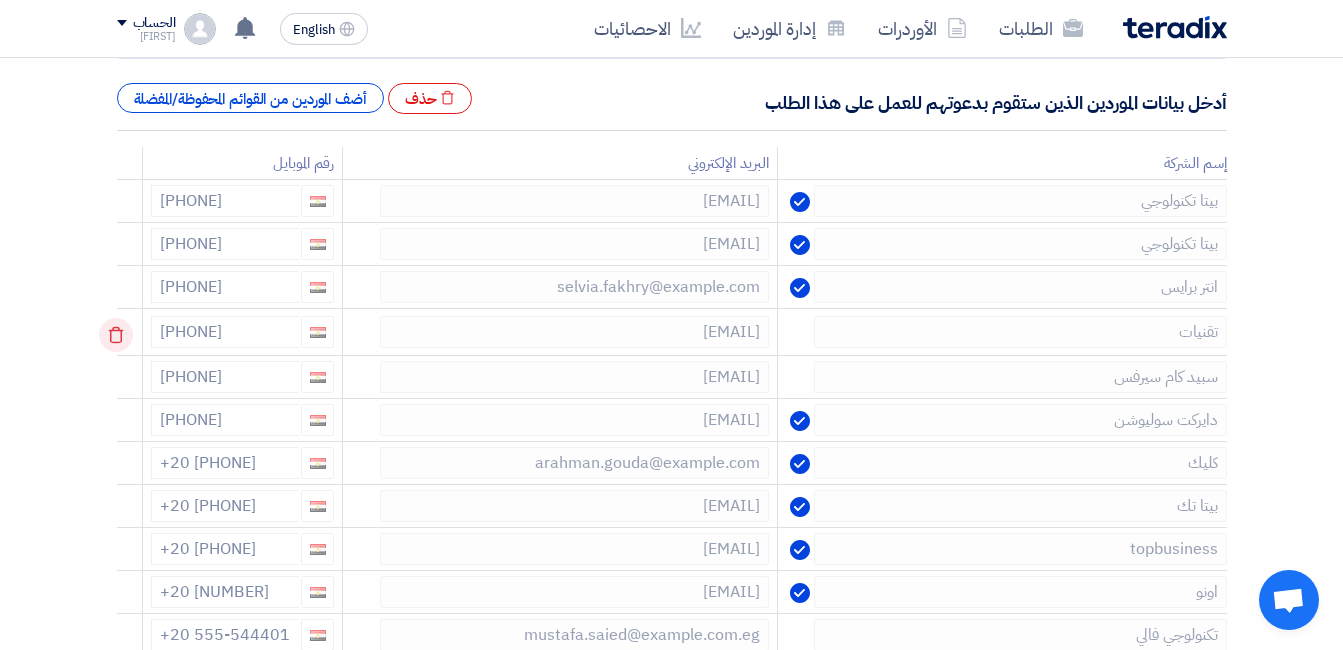 click 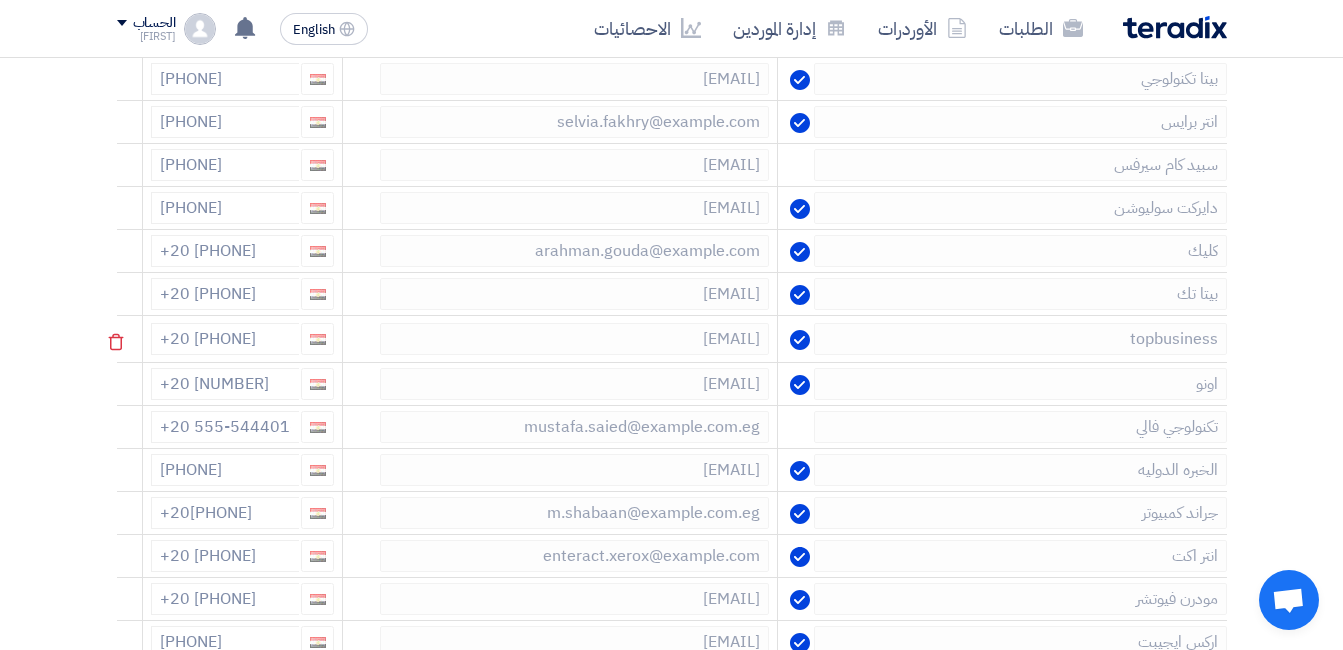 scroll, scrollTop: 500, scrollLeft: 0, axis: vertical 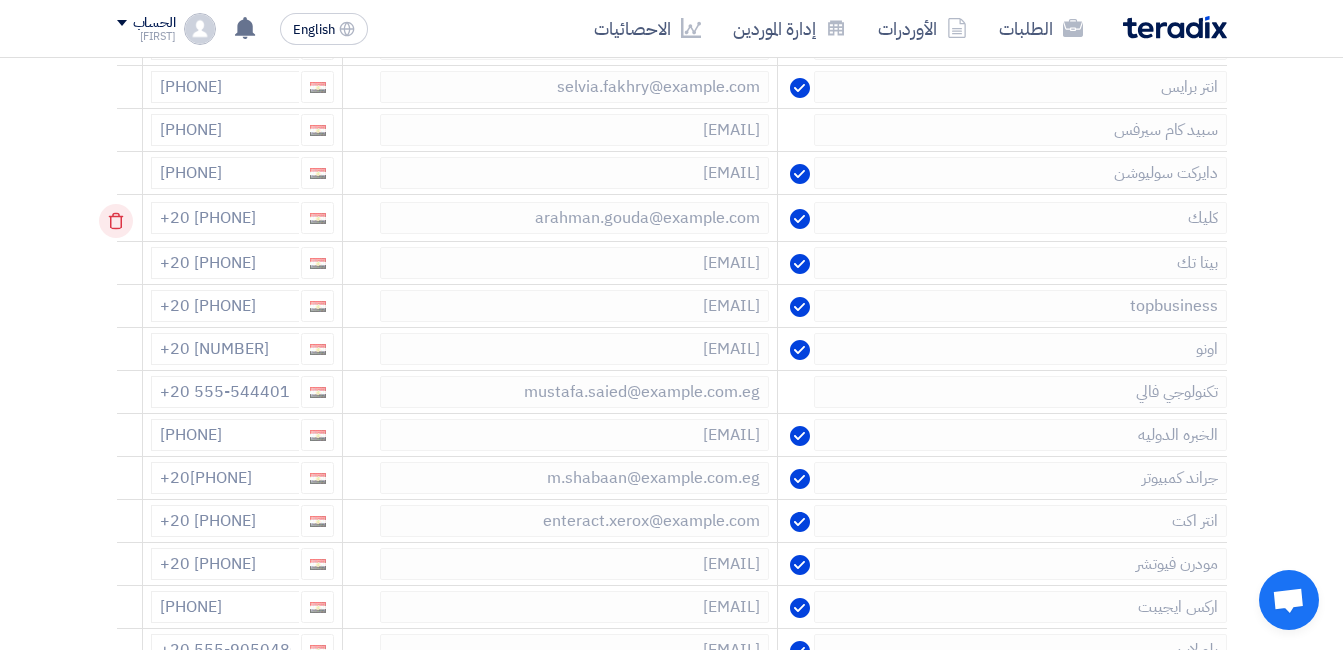 click 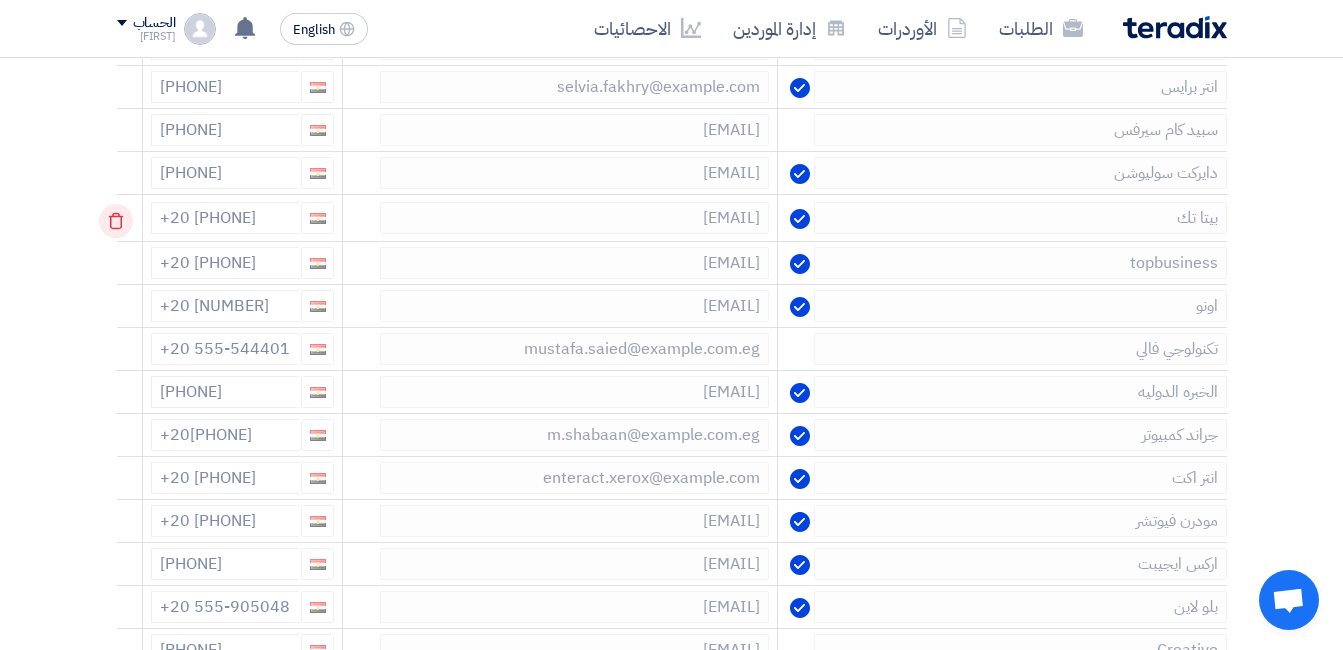 click 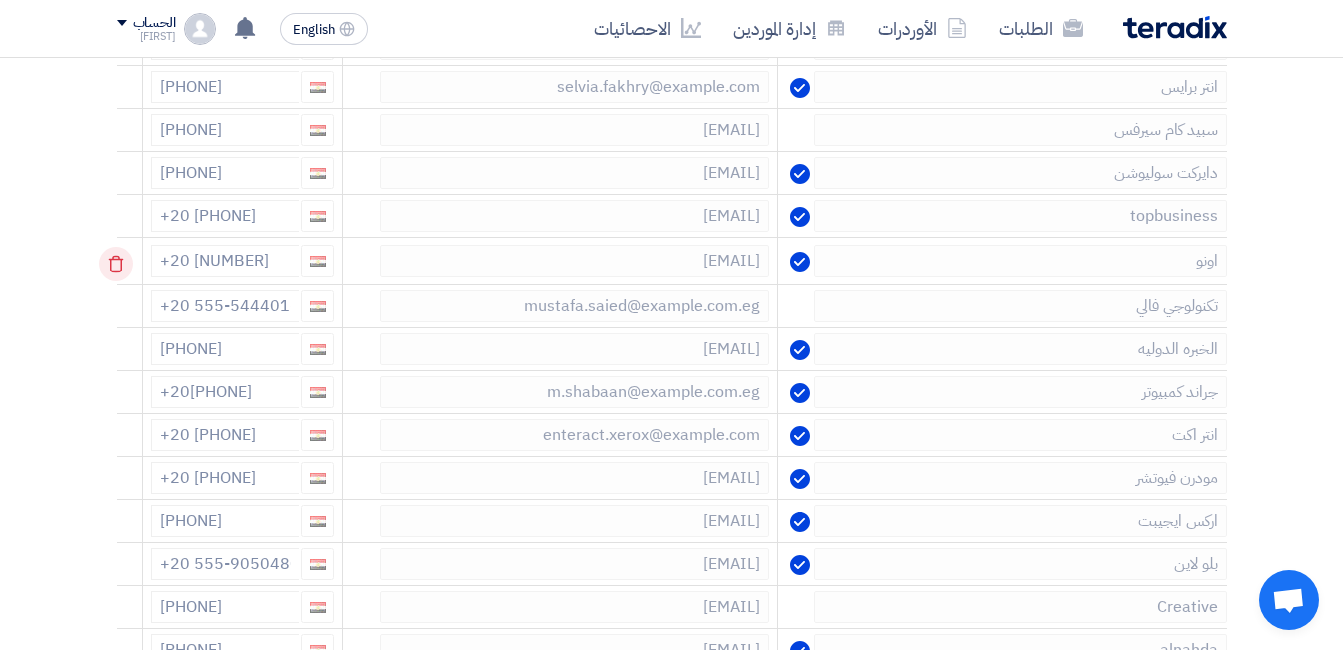 click 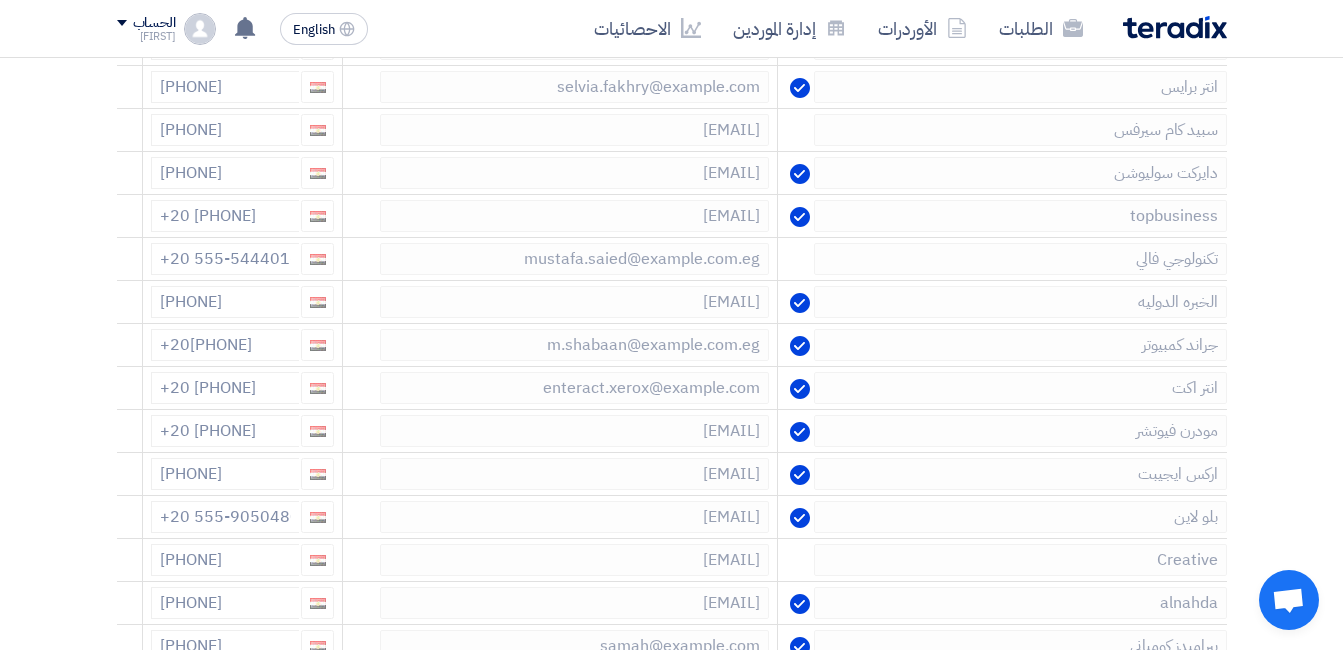 click 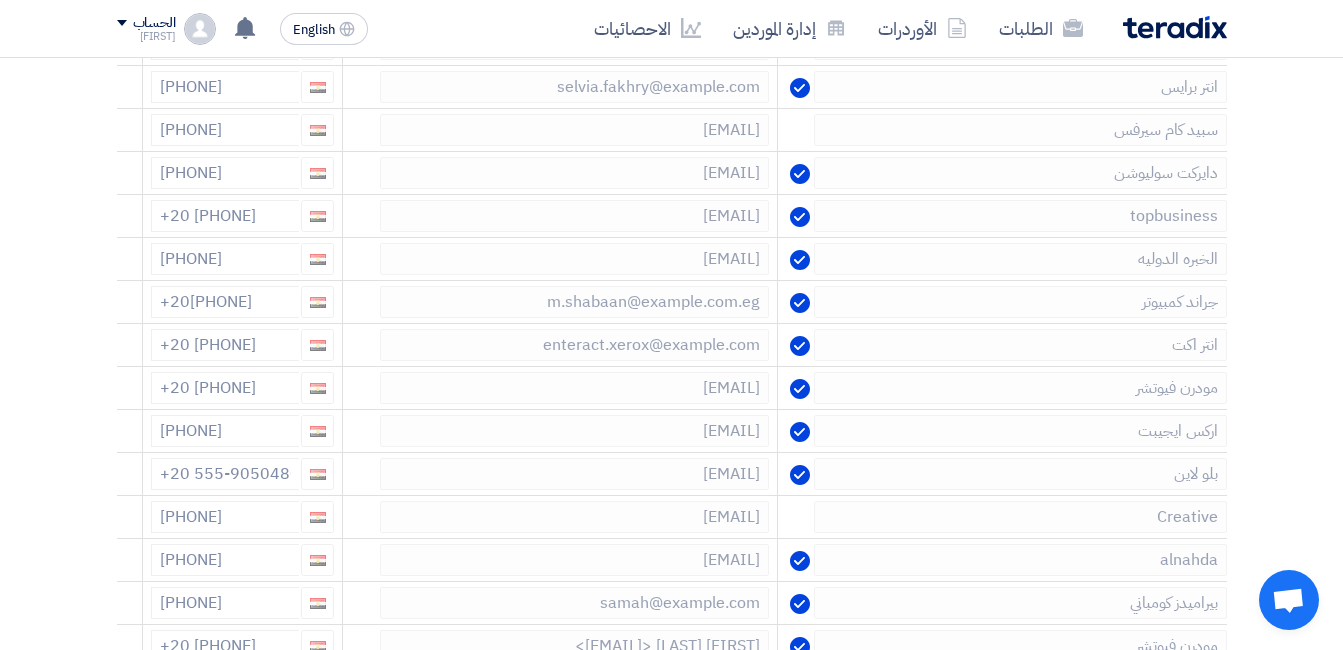 click 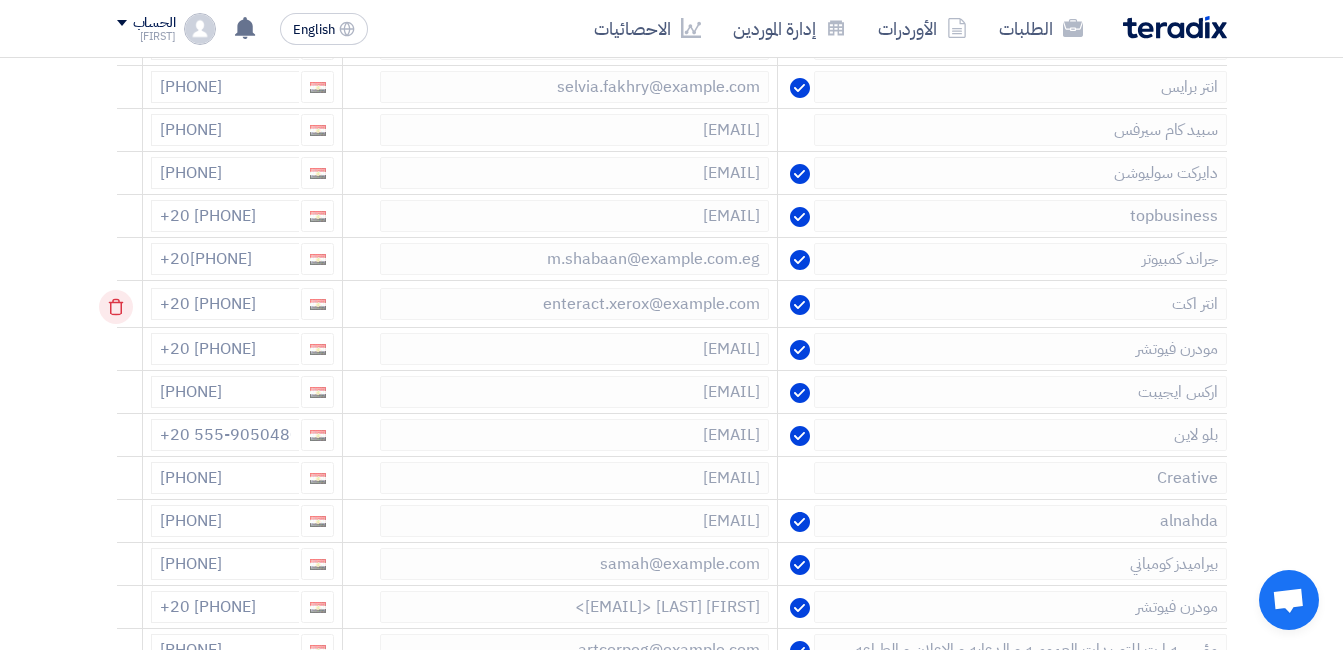 click 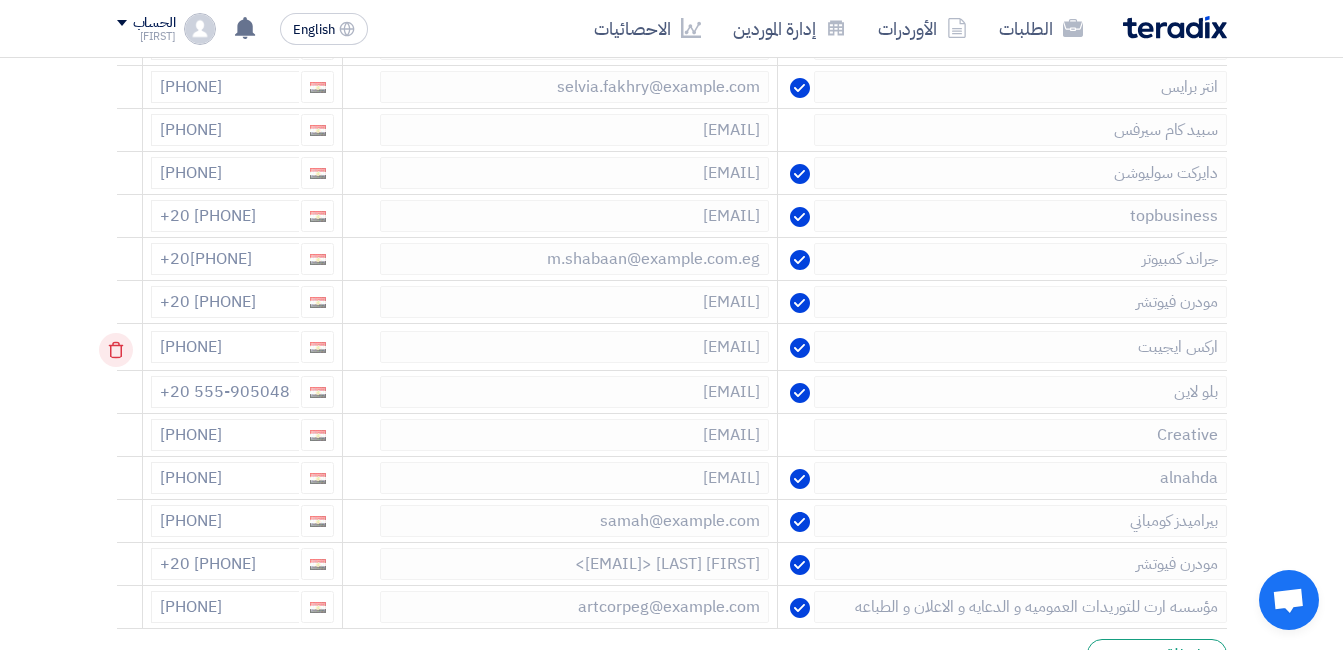 click 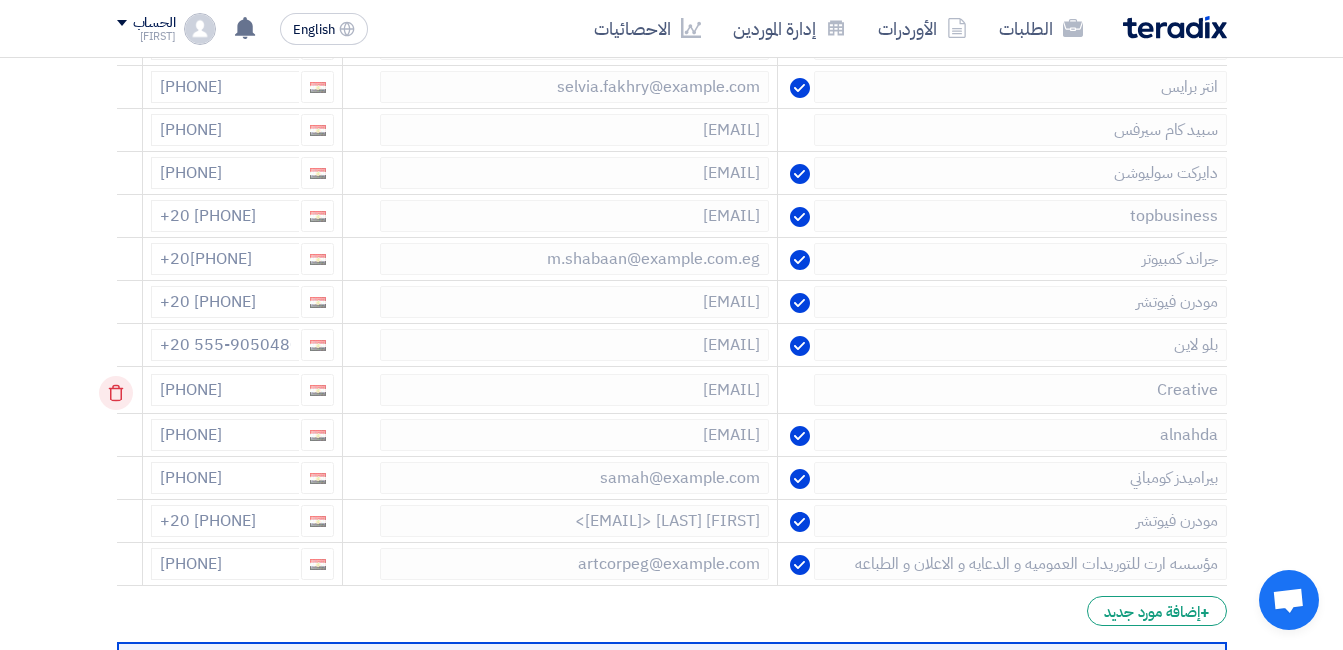 click 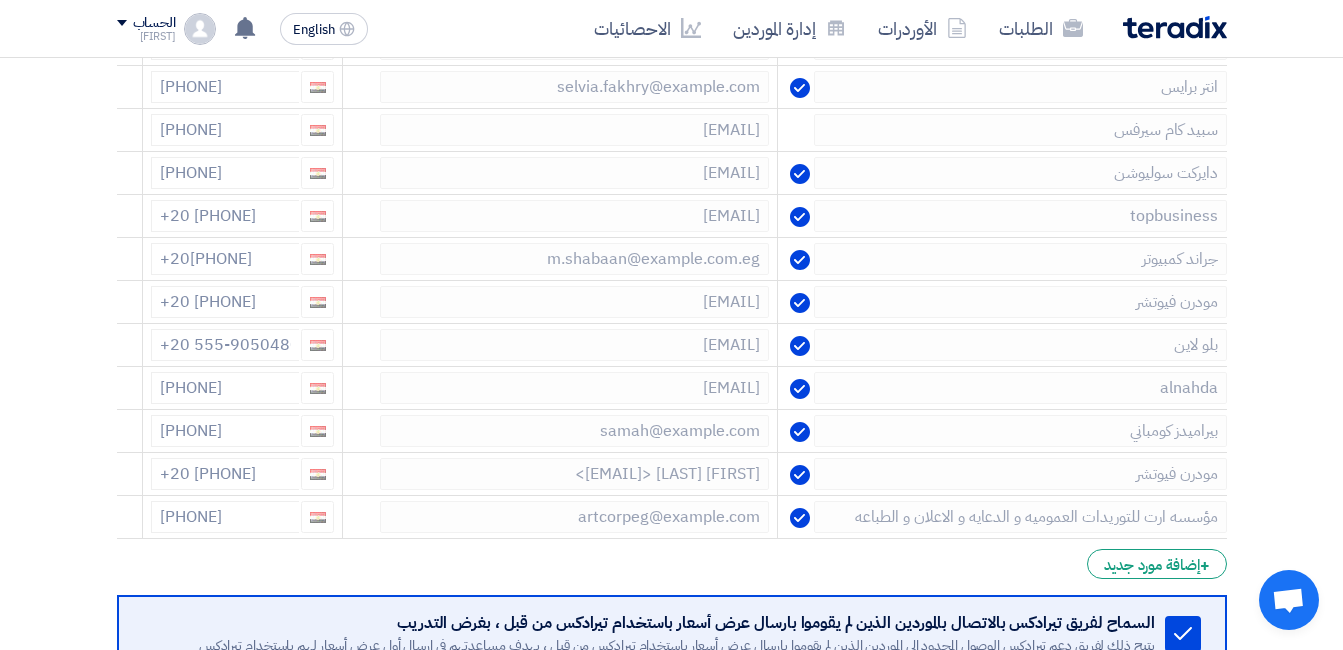 click 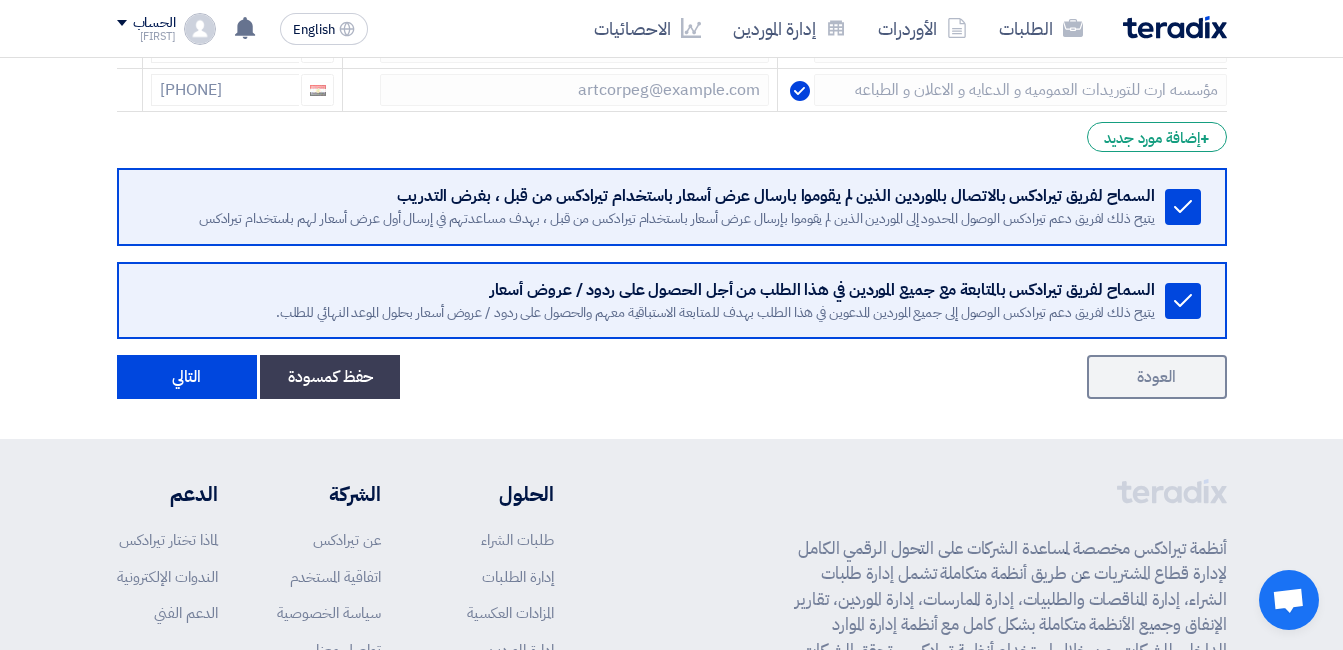 scroll, scrollTop: 1000, scrollLeft: 0, axis: vertical 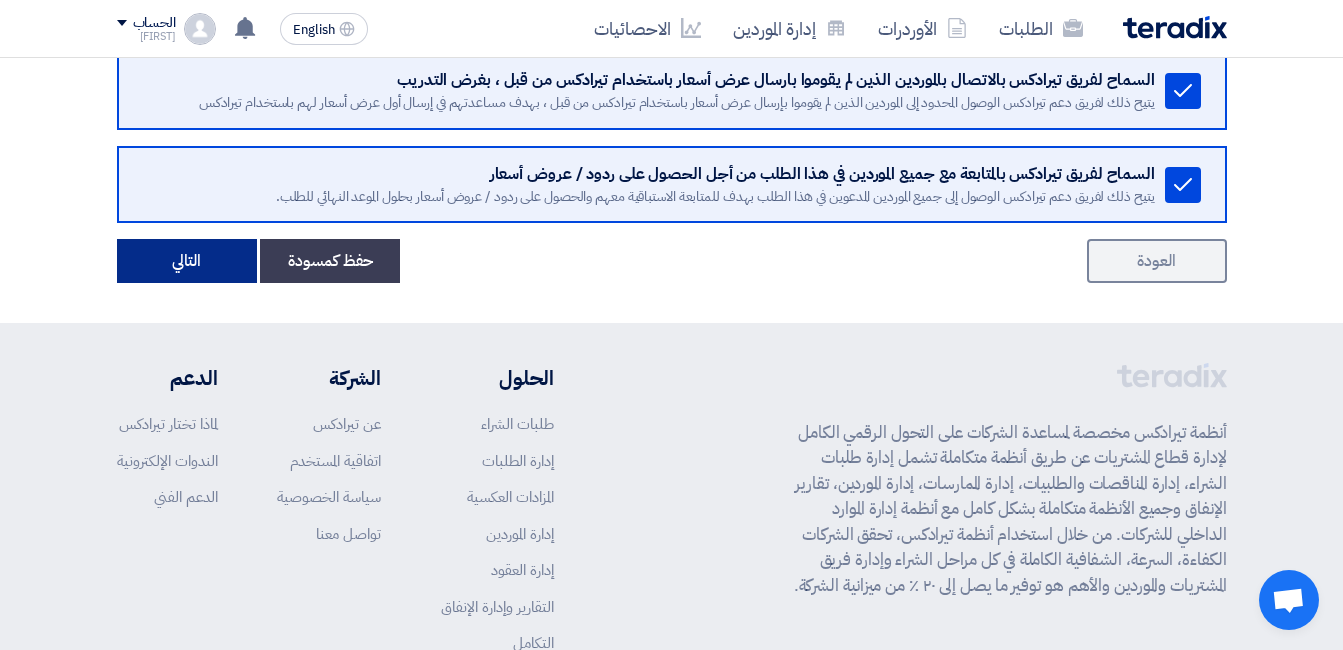 click on "التالي" 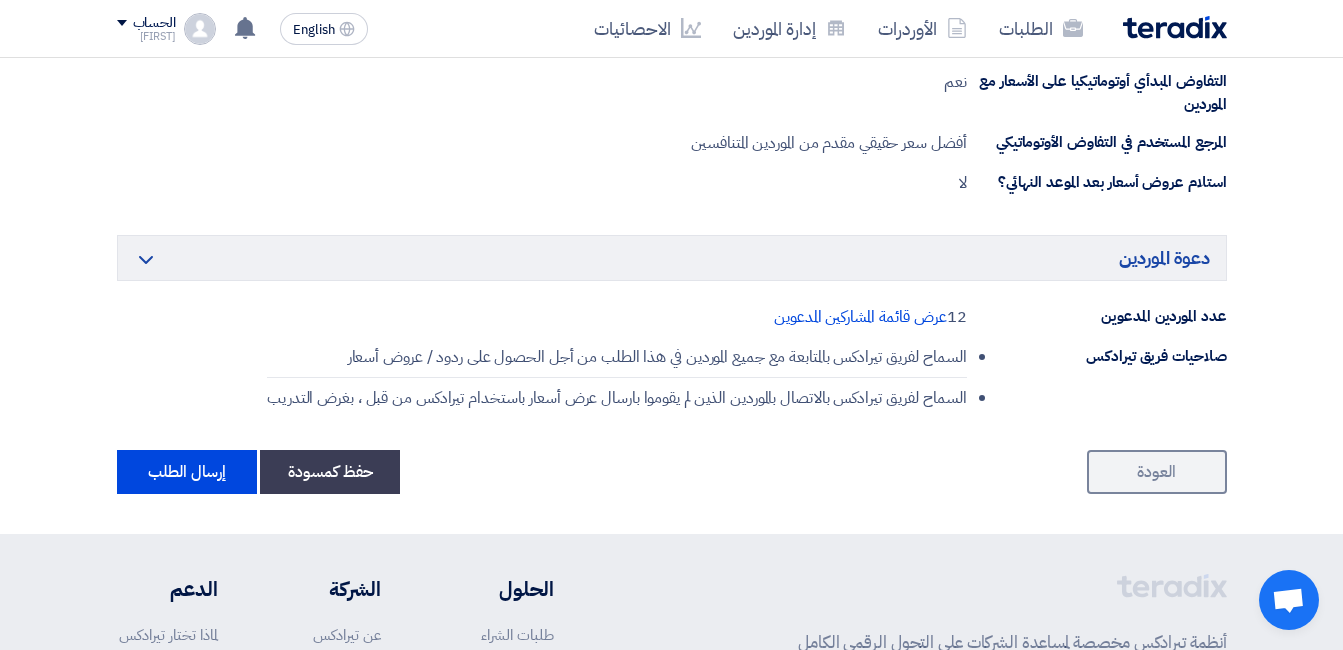 scroll, scrollTop: 1300, scrollLeft: 0, axis: vertical 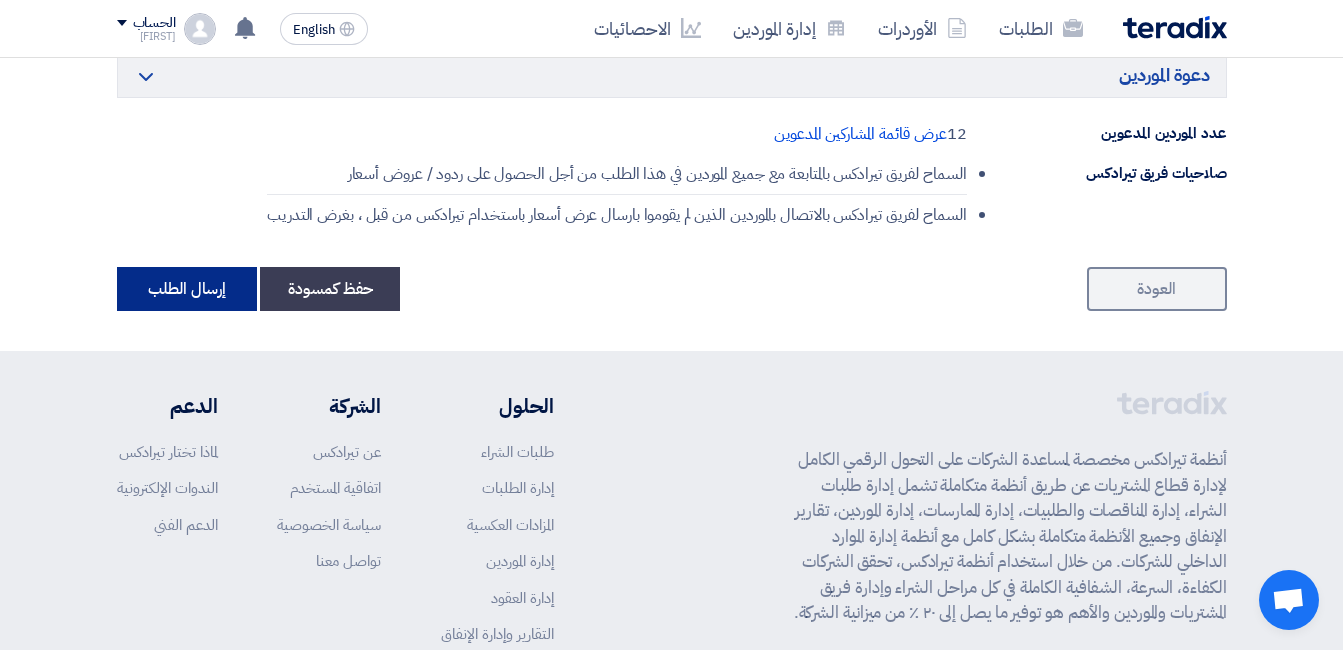 click on "إرسال الطلب" 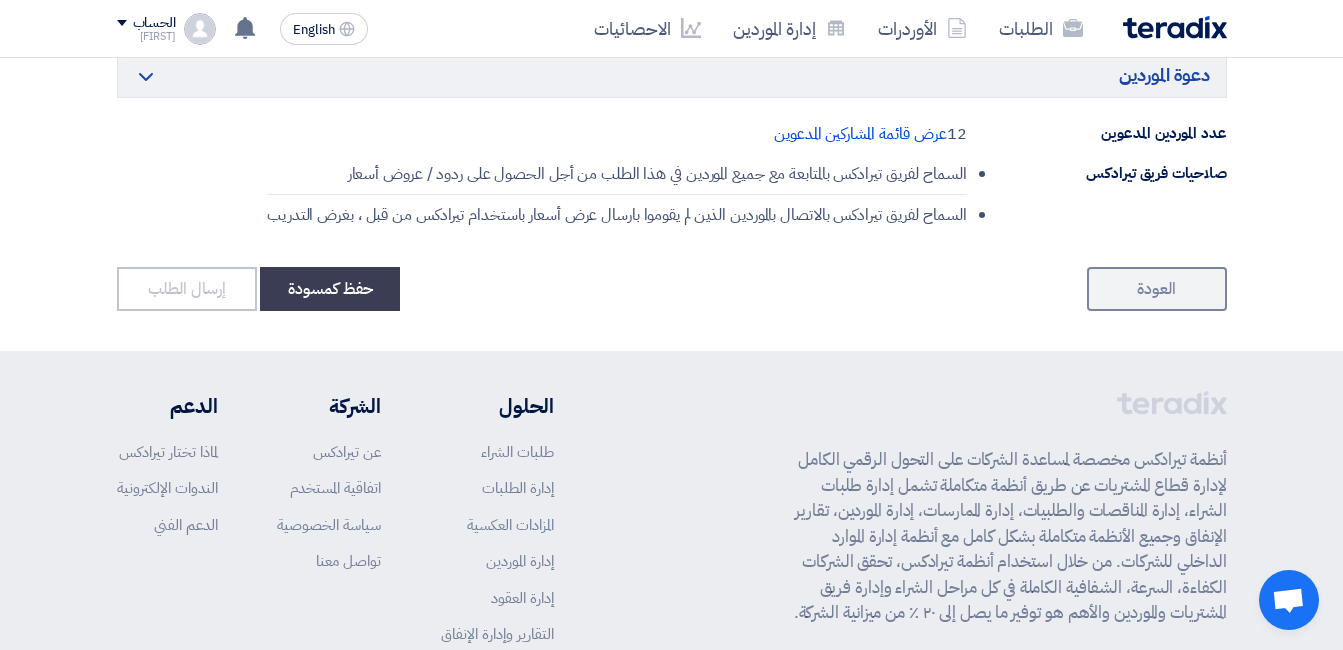 scroll, scrollTop: 0, scrollLeft: 0, axis: both 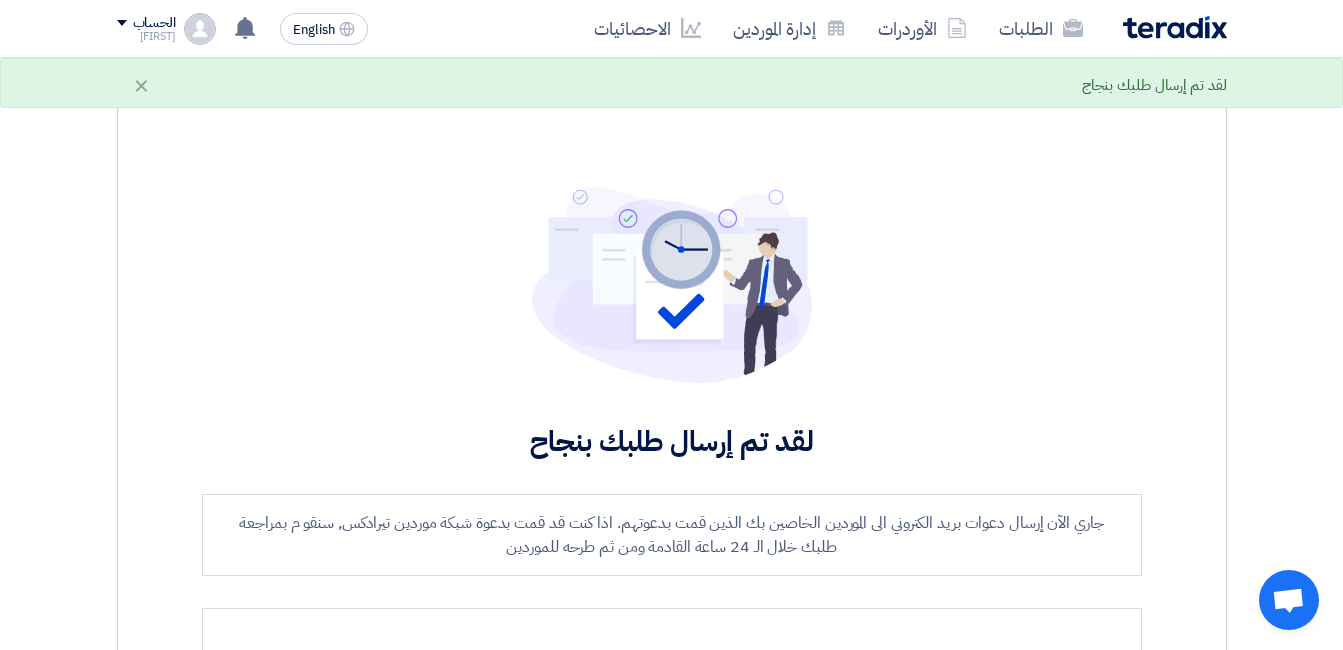 click 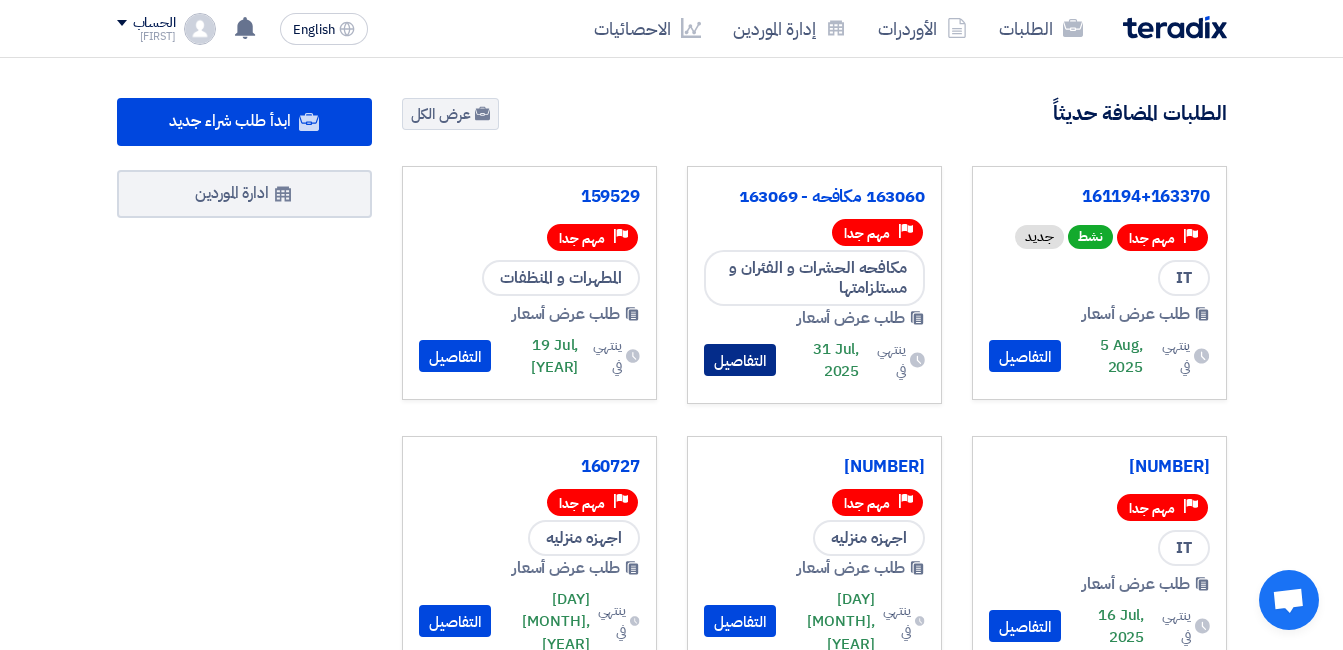 click on "التفاصيل" 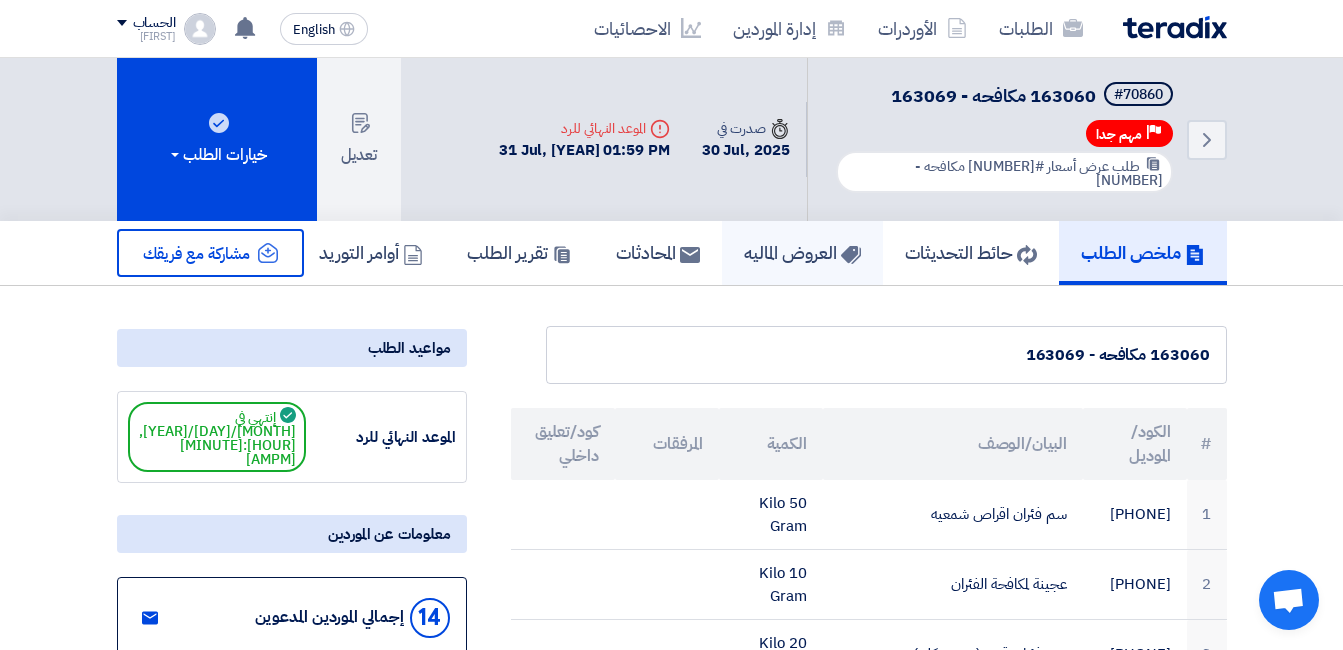 click on "العروض الماليه" 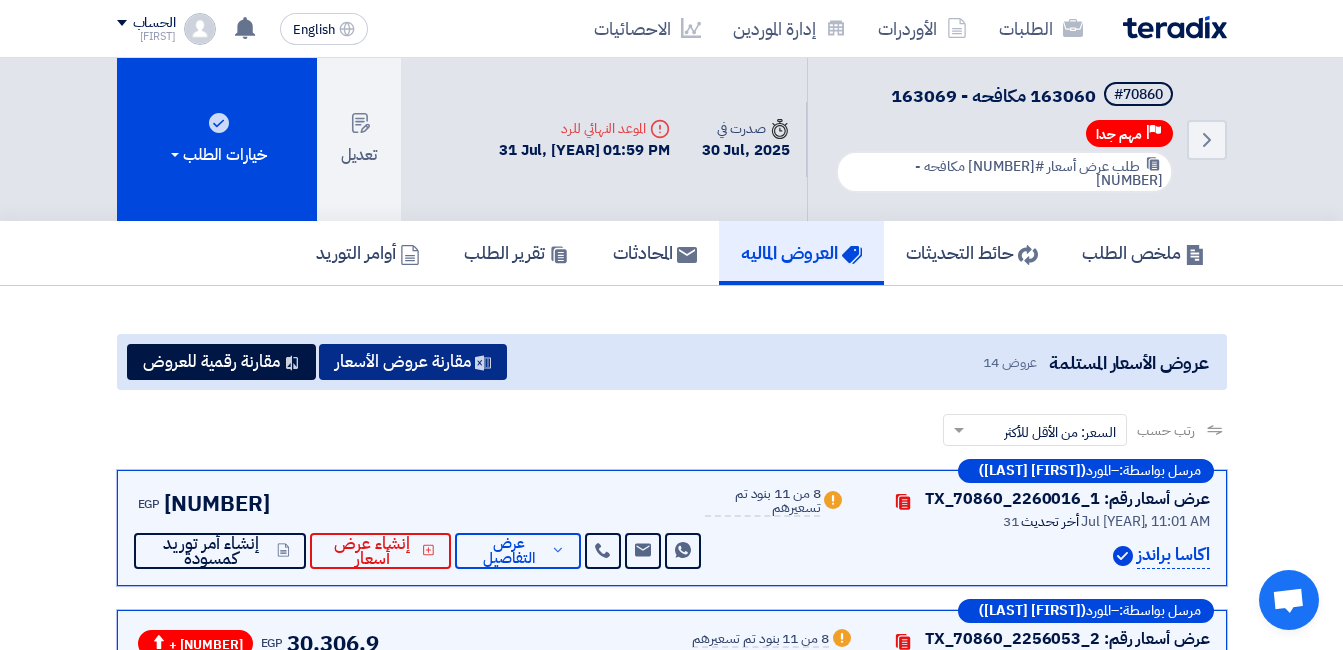 click on "مقارنة عروض الأسعار" 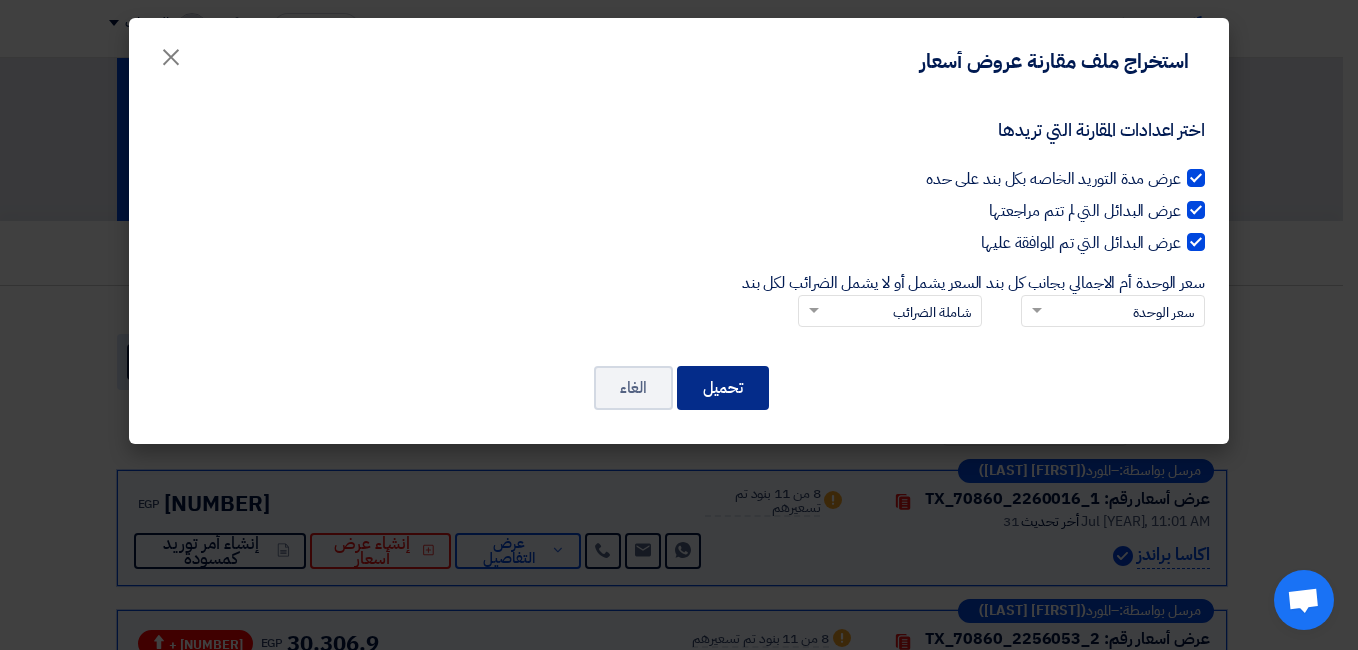 click on "تحميل" 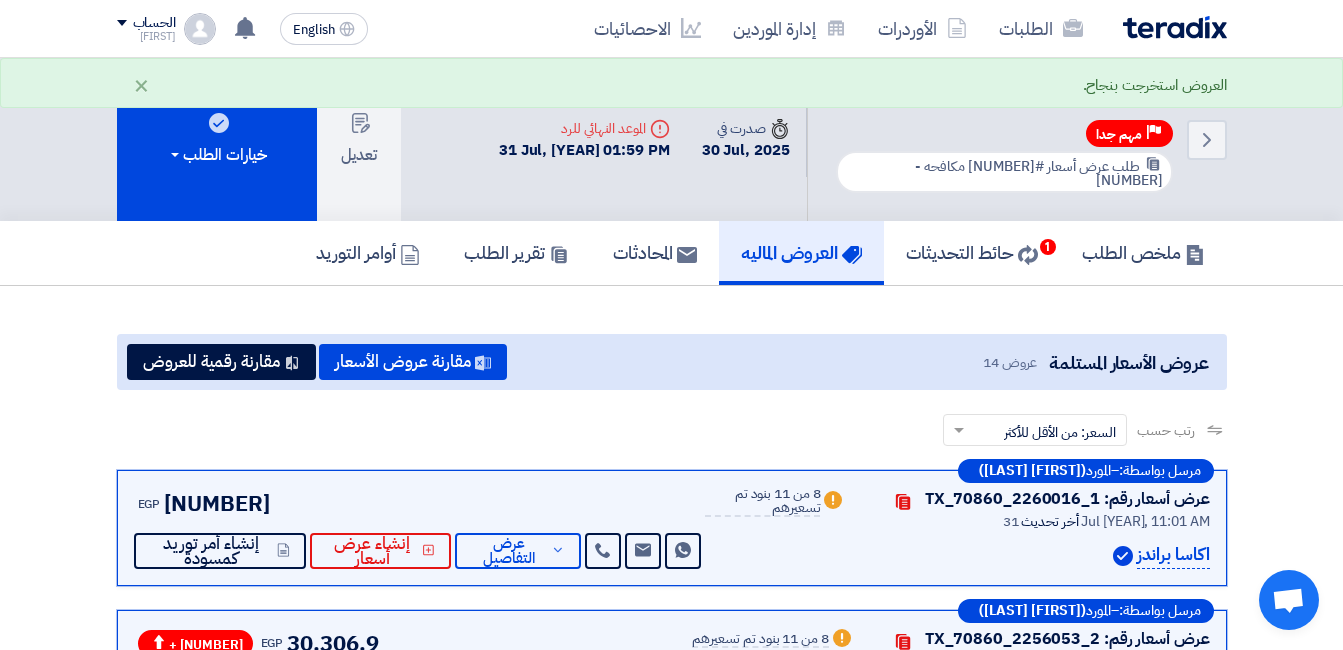 click on "ملخص الطلب
حائط التحديثات
1
العروض الماليه
المحادثات
تقرير الطلب
أوامر التوريد" 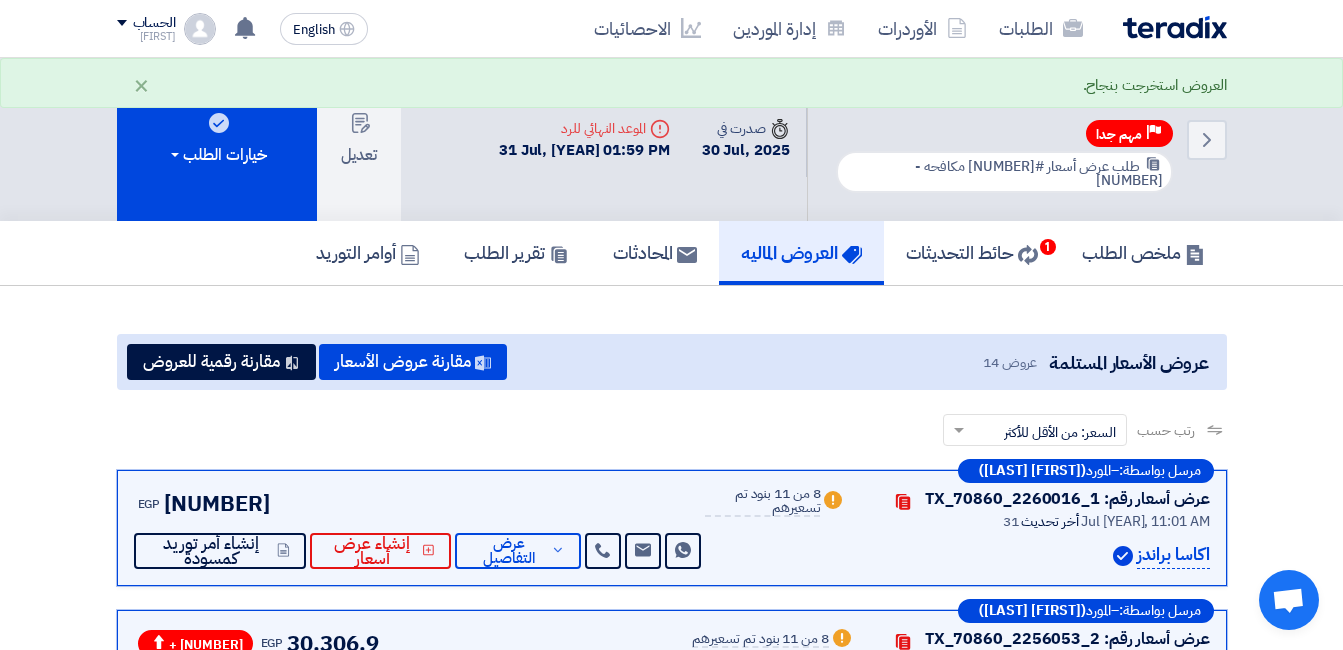 click 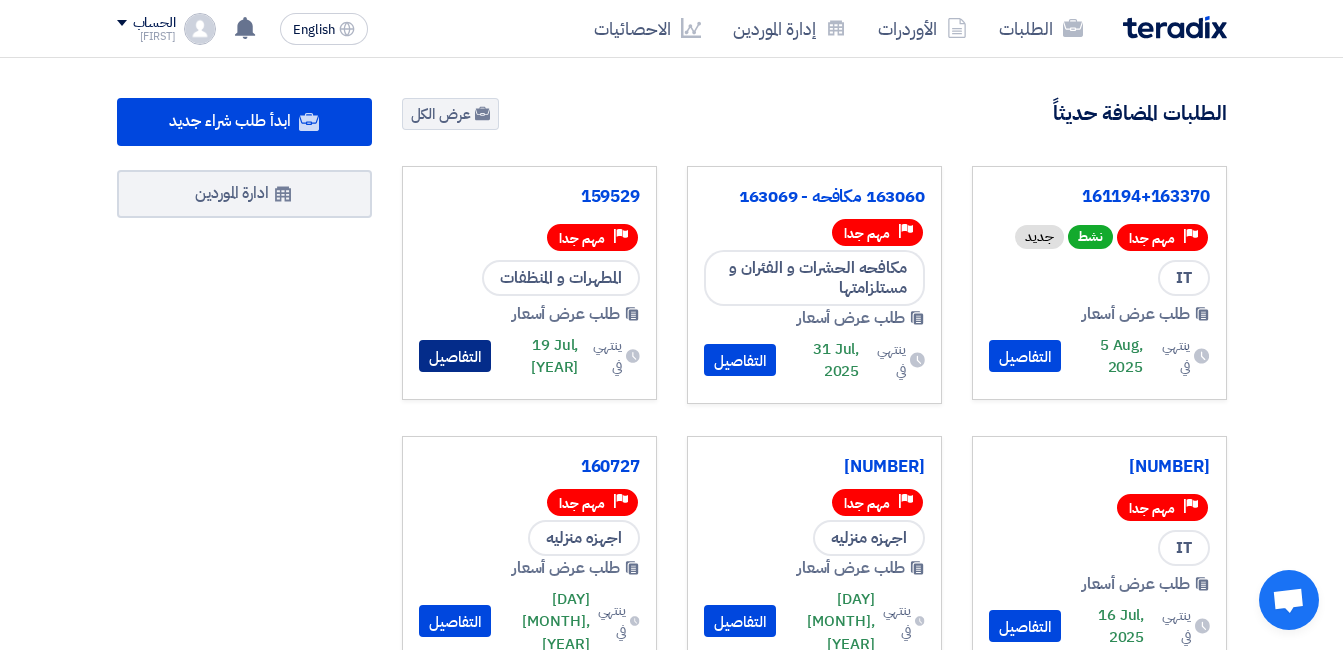 click on "التفاصيل" 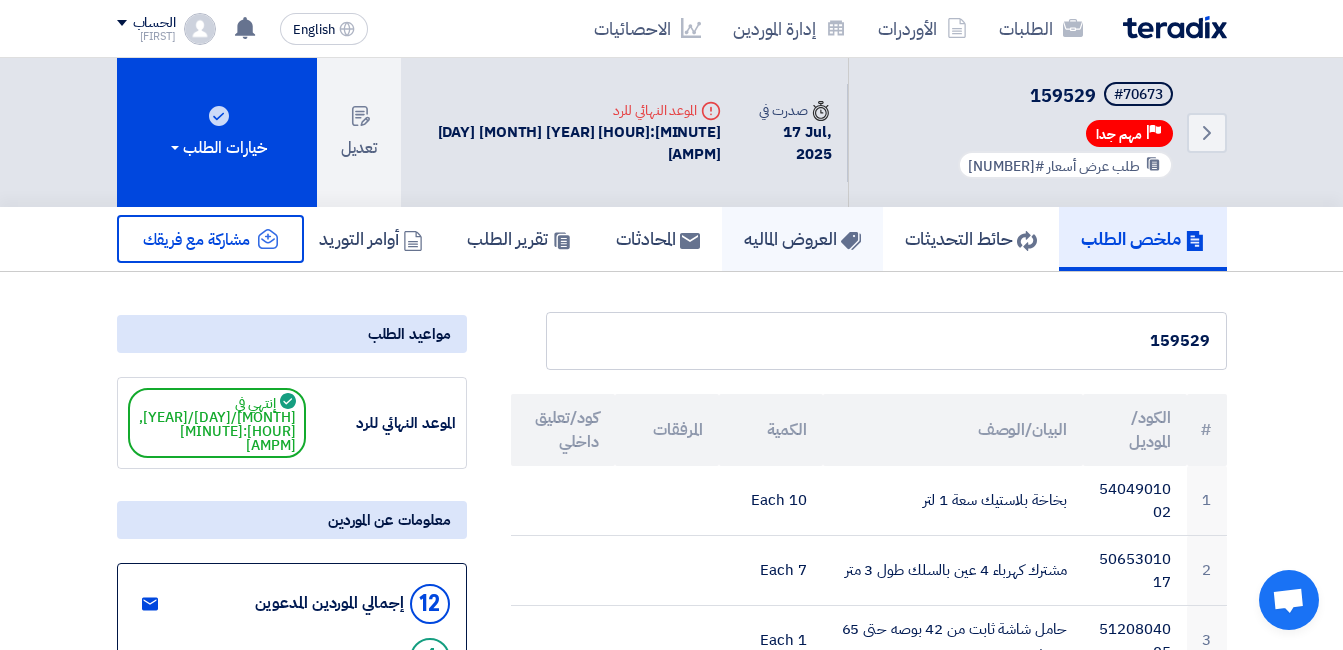 click on "العروض الماليه" 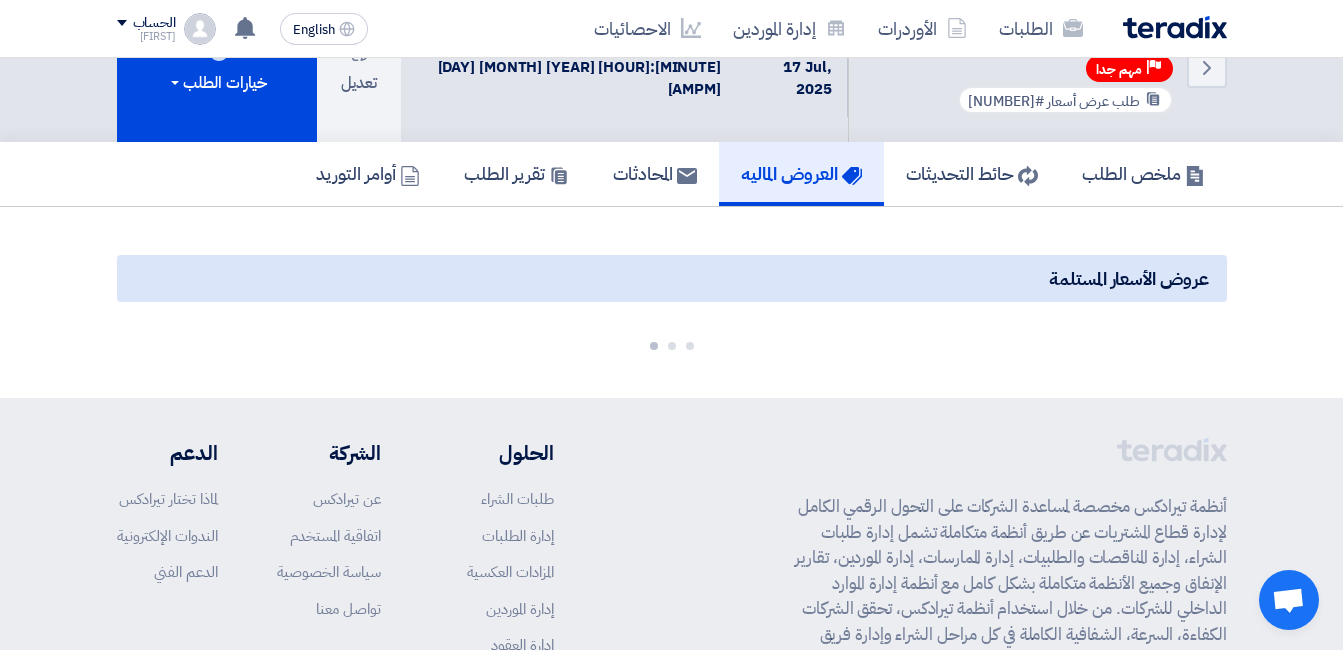 scroll, scrollTop: 100, scrollLeft: 0, axis: vertical 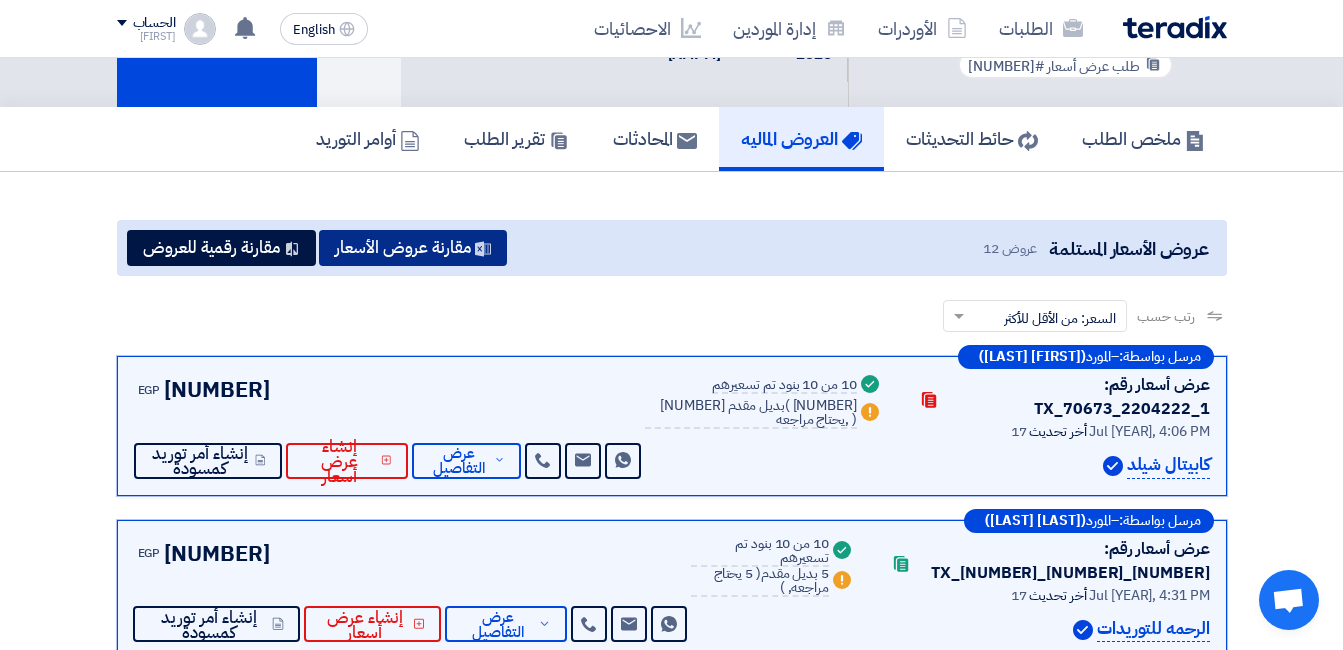 click on "مقارنة عروض الأسعار" 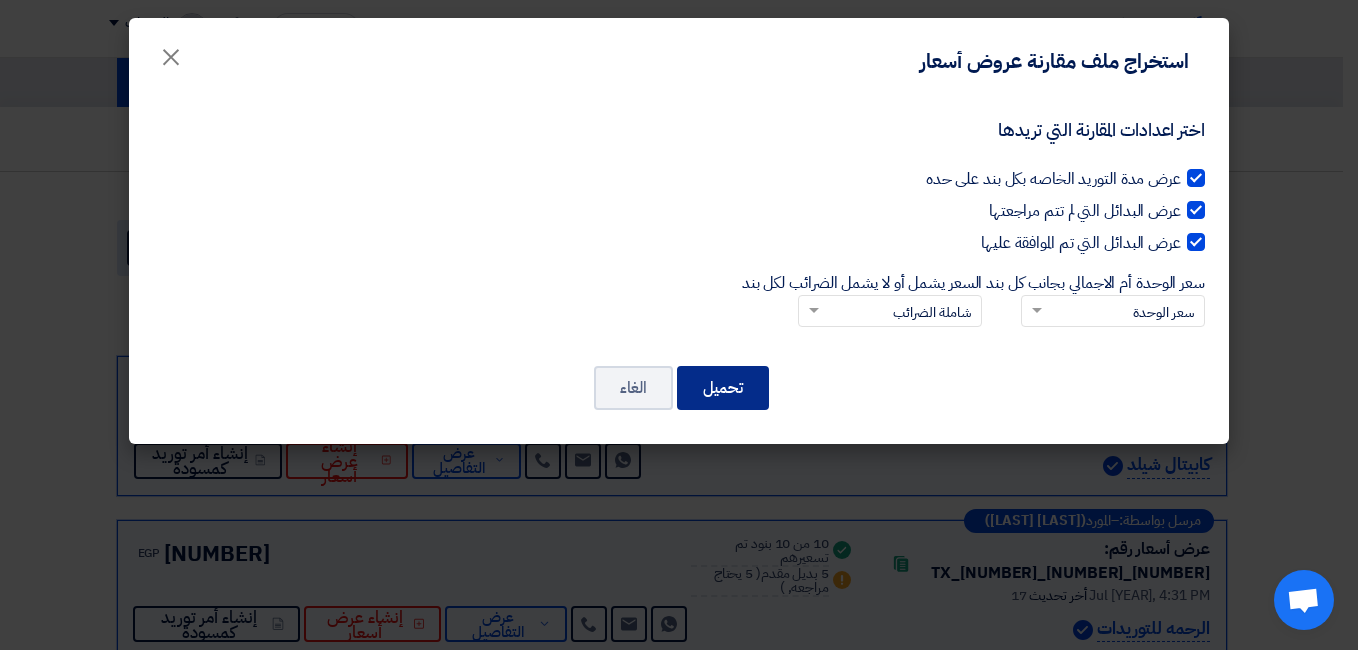 click on "تحميل" 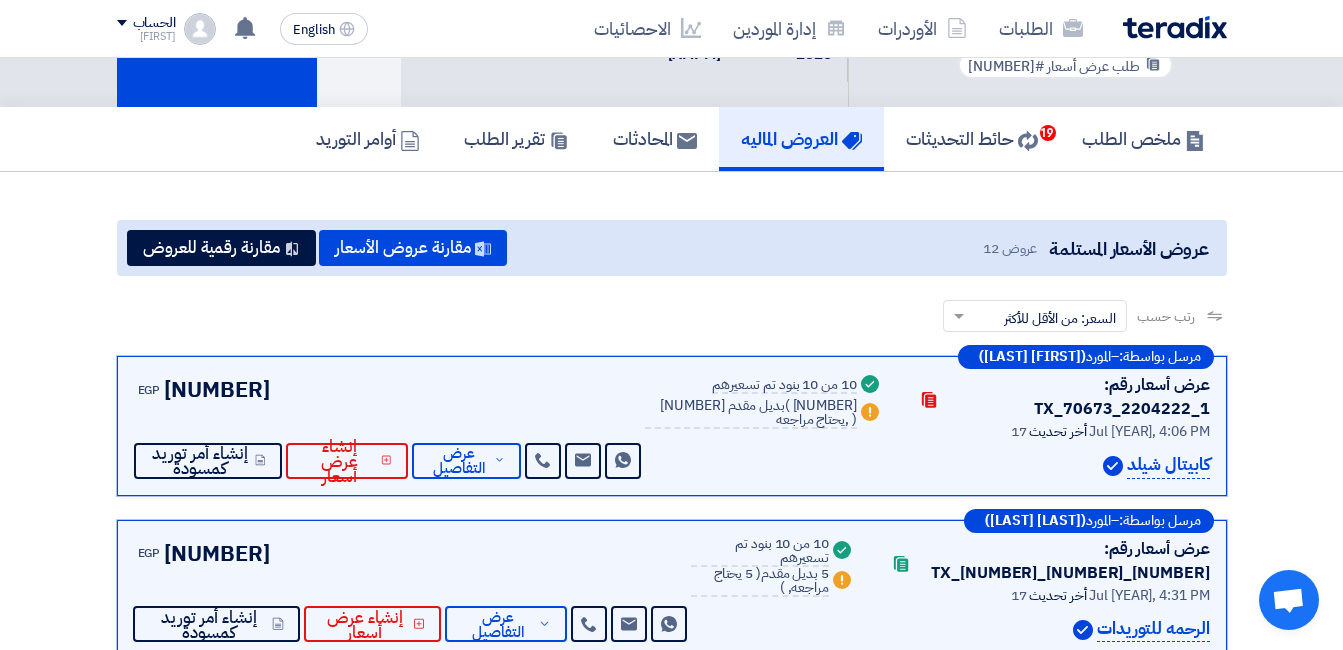 click on "مرسل بواسطة: ([FIRST] [LAST])" 